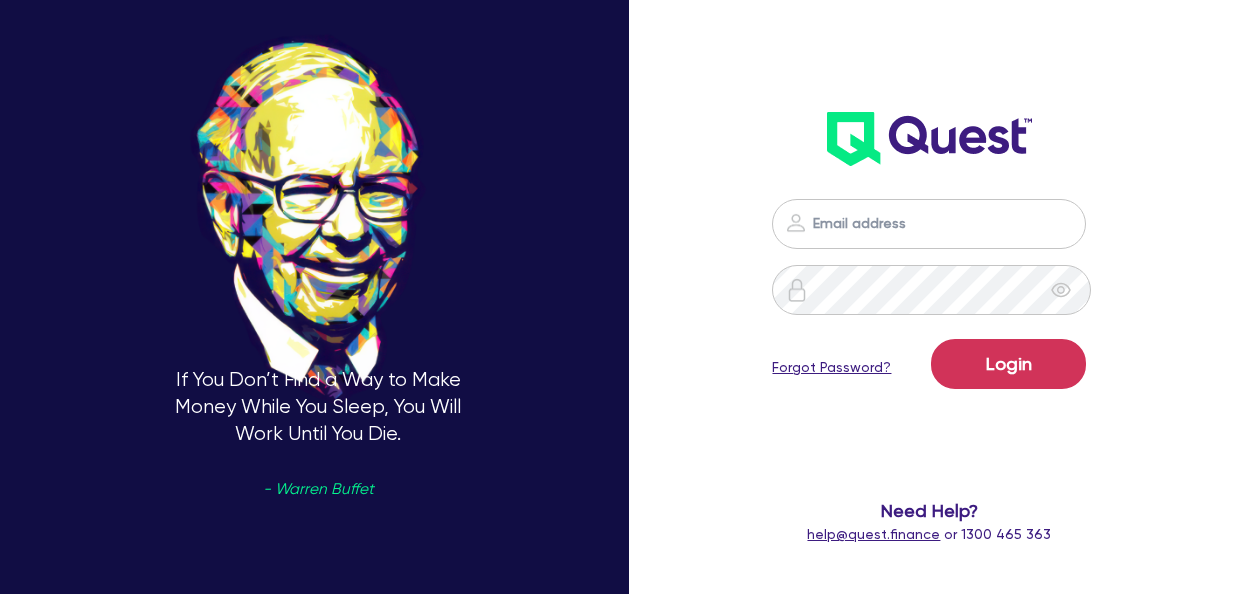 scroll, scrollTop: 0, scrollLeft: 0, axis: both 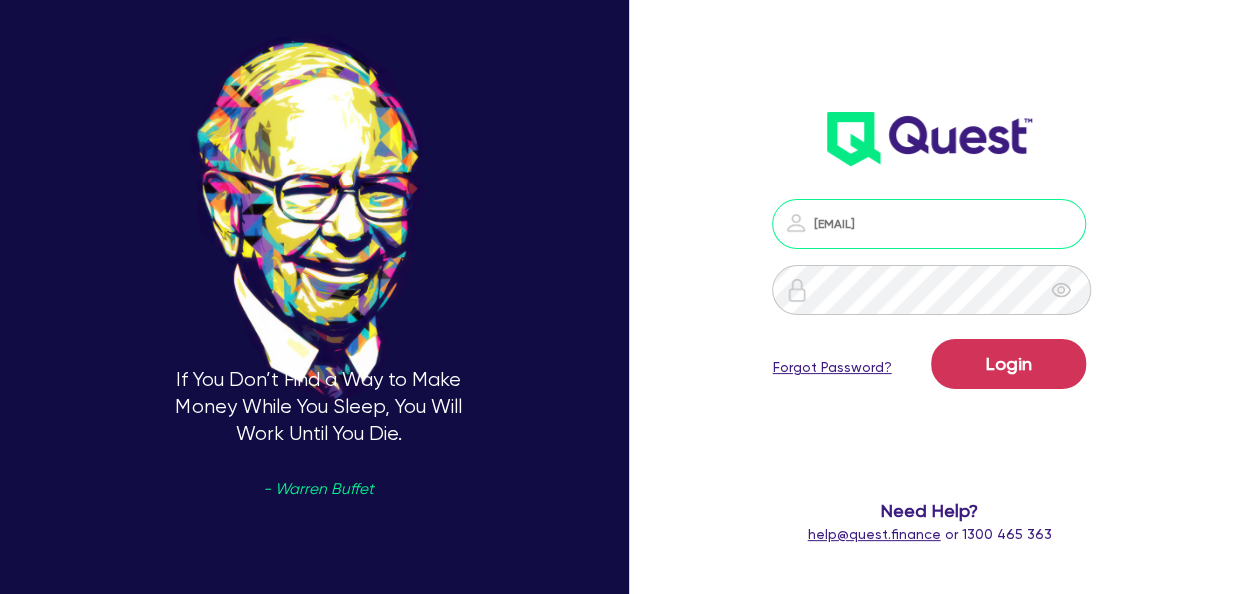 click on "[EMAIL]" at bounding box center (929, 224) 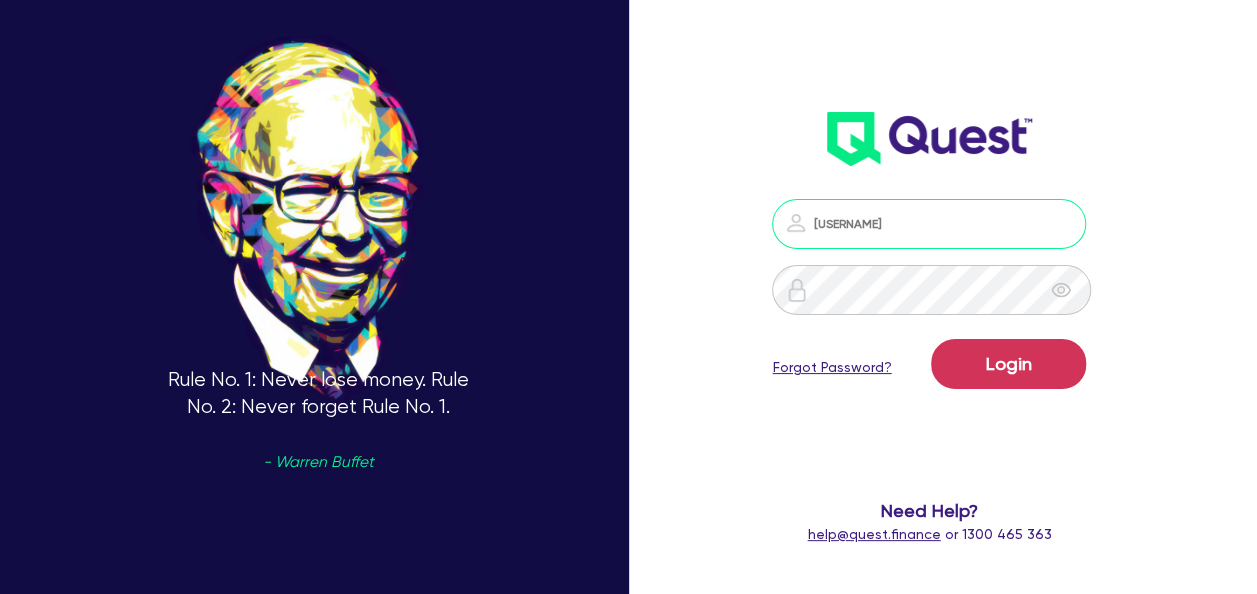 type on "[EMAIL]" 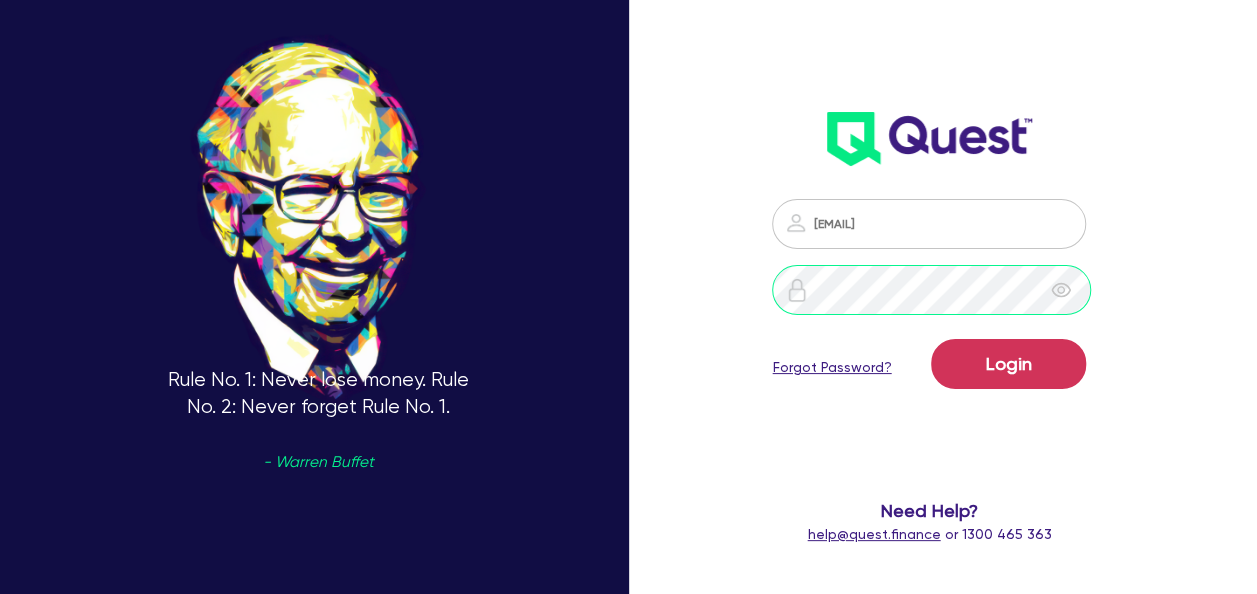 click at bounding box center (929, 290) 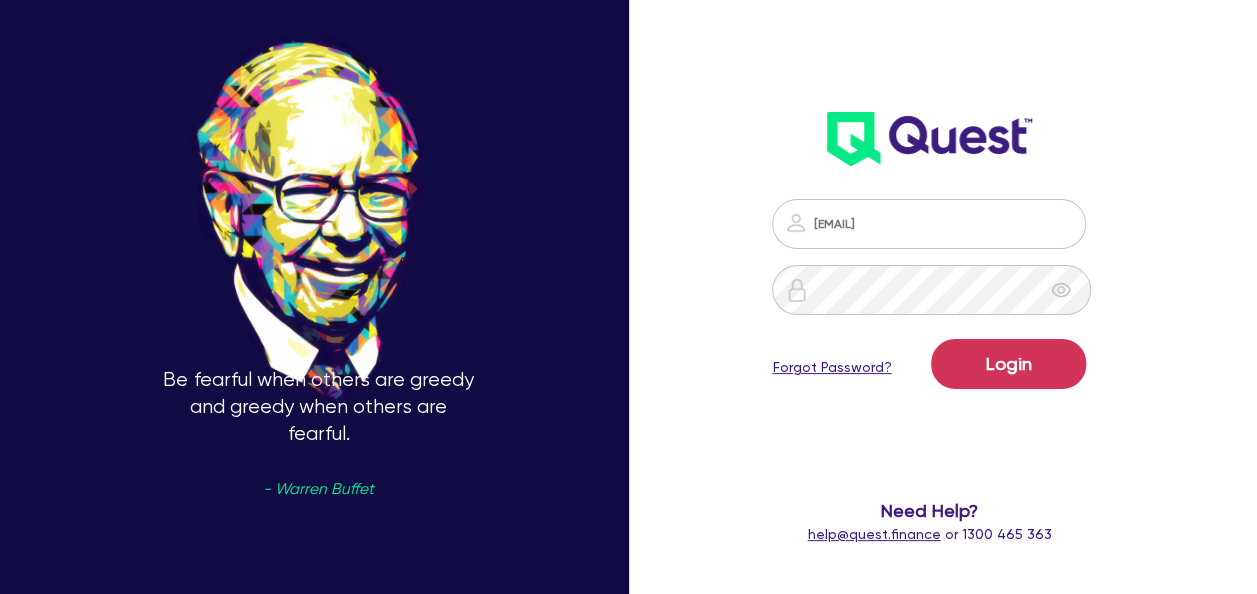 drag, startPoint x: 726, startPoint y: 376, endPoint x: 722, endPoint y: 360, distance: 16.492422 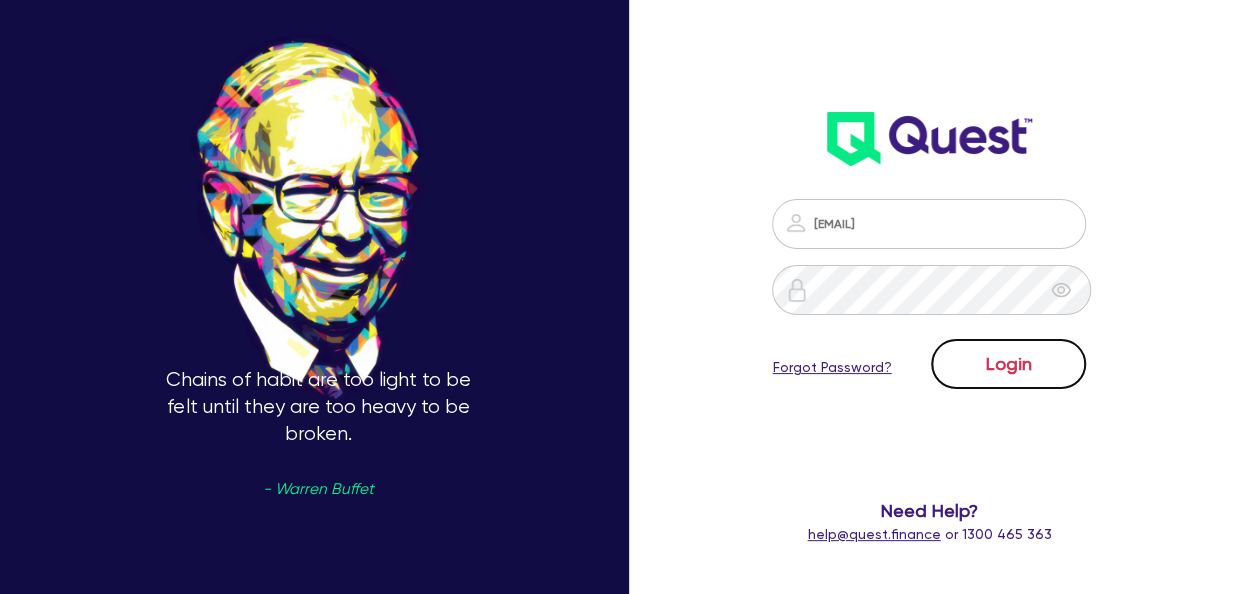 click on "Login" at bounding box center (1008, 364) 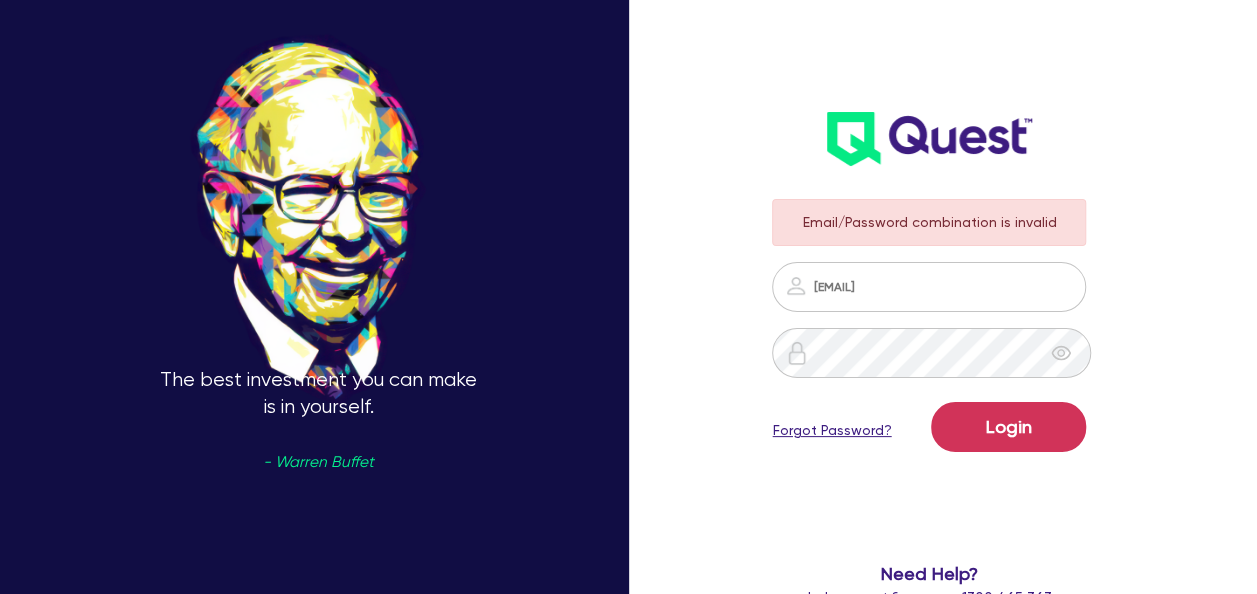 click on "Forgot Password?" at bounding box center (831, 430) 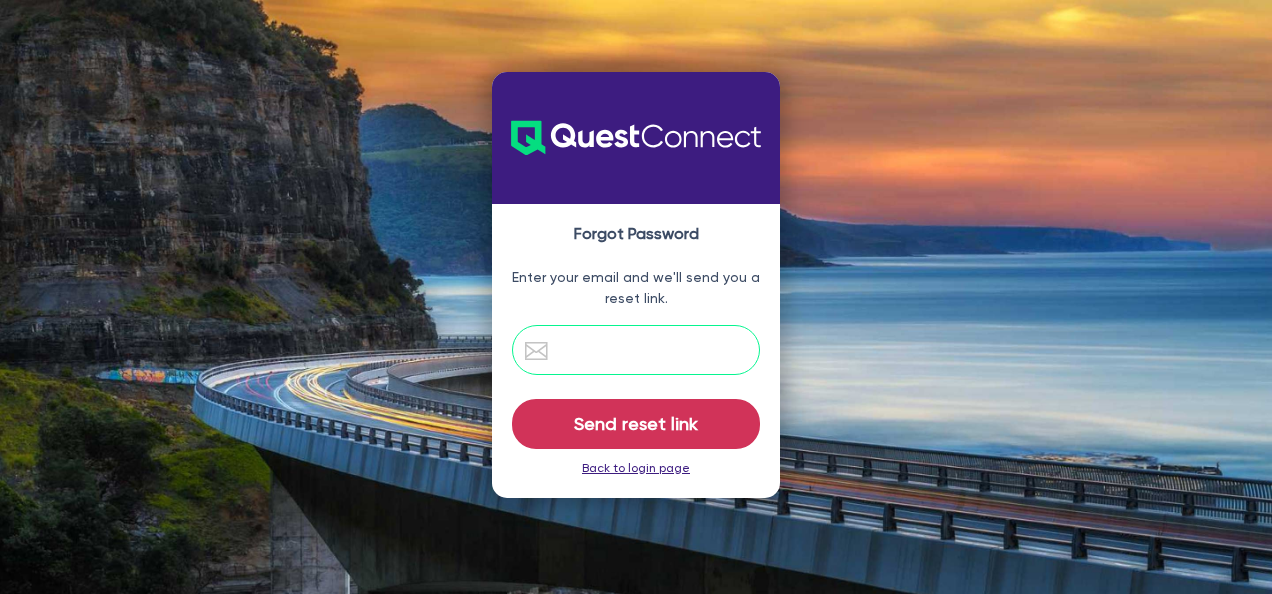 click at bounding box center (636, 350) 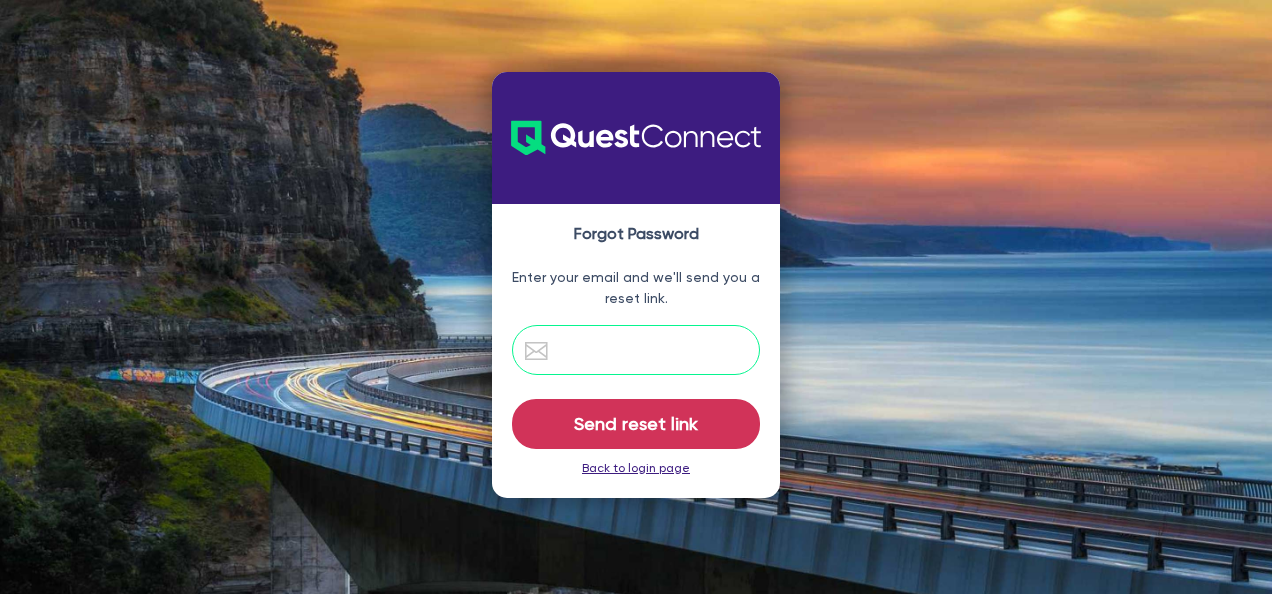 type on "[EMAIL]" 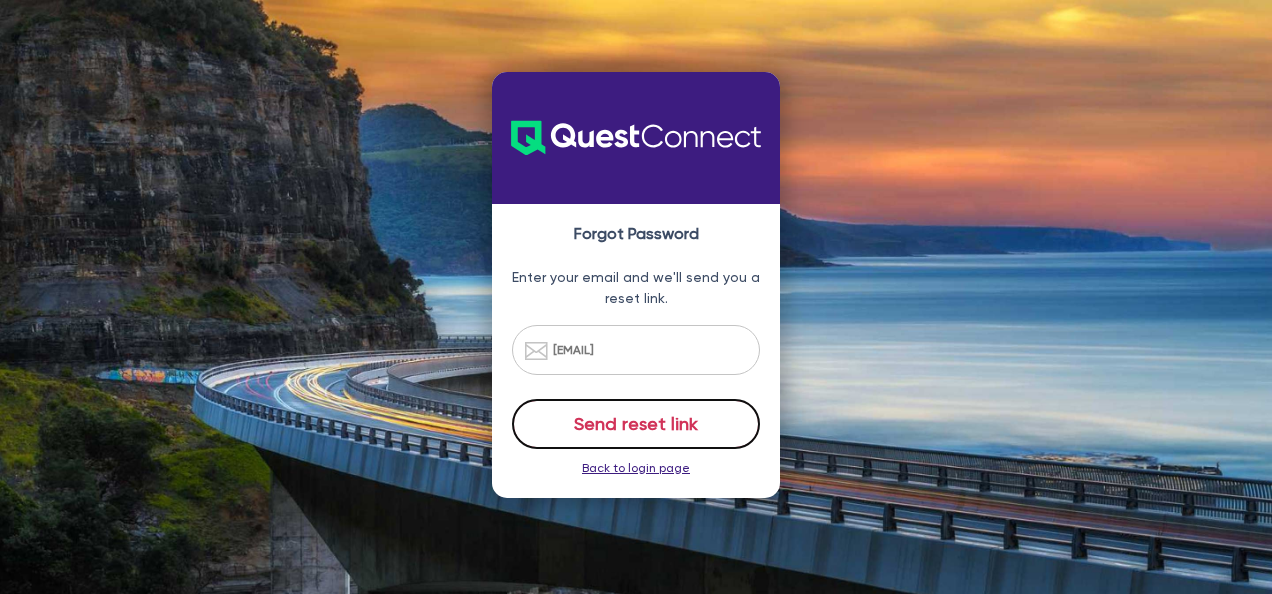 click on "Send reset link" at bounding box center [636, 424] 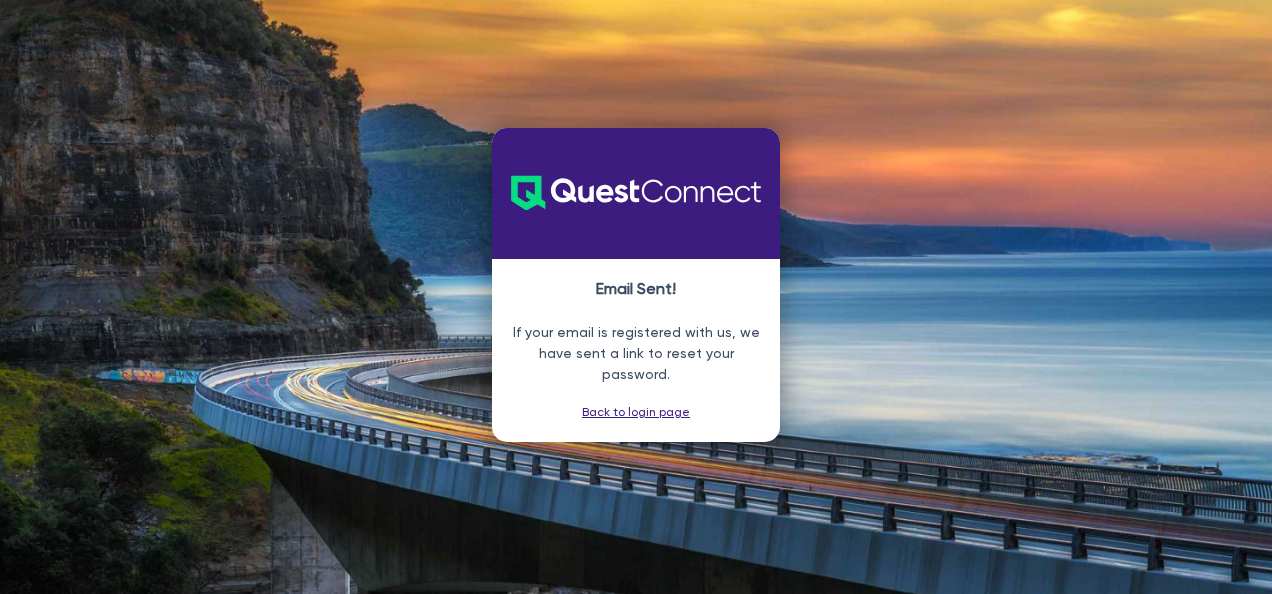 click on "Back to login page" at bounding box center (636, 412) 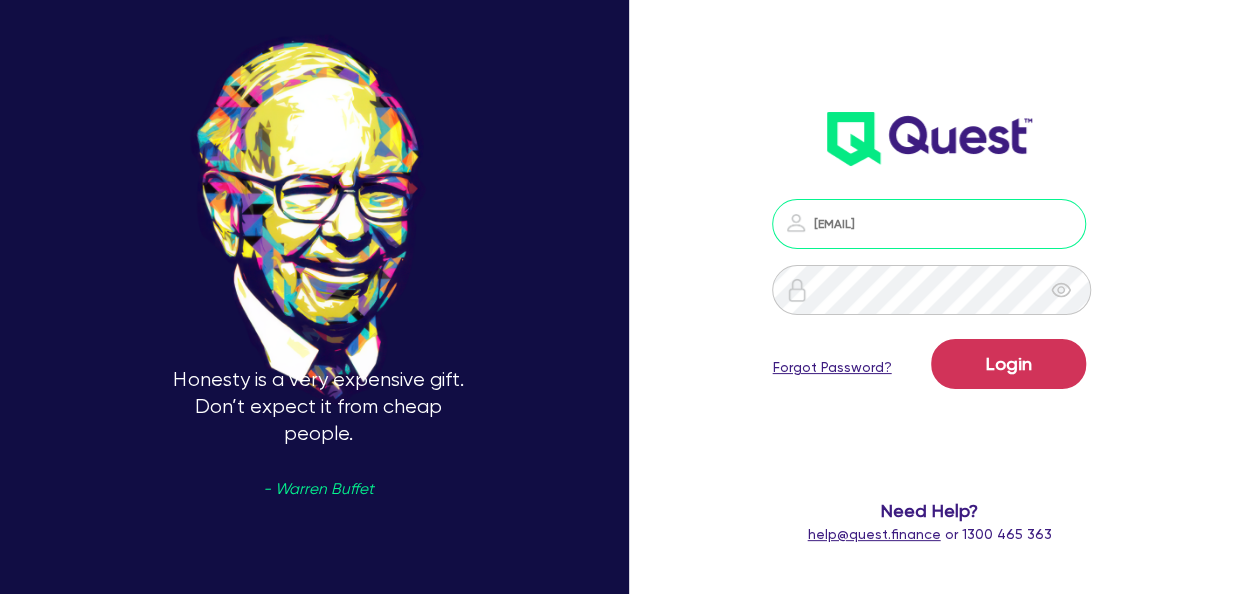 drag, startPoint x: 1005, startPoint y: 230, endPoint x: 774, endPoint y: 221, distance: 231.17526 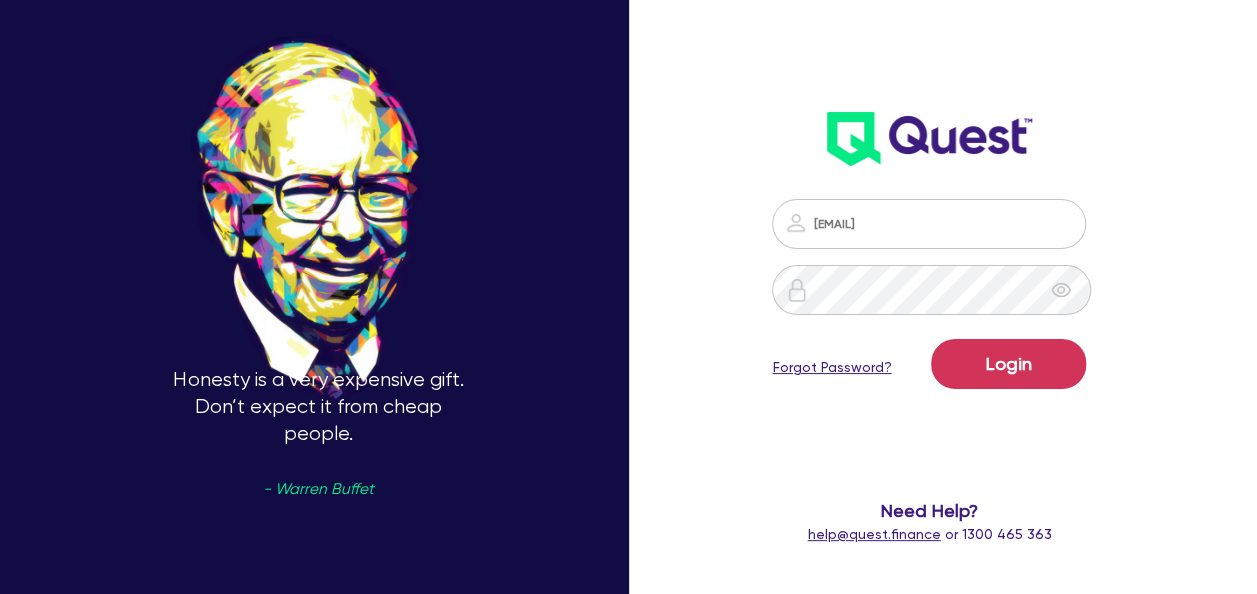 click on "[EMAIL] Login Forgot Password? Need Help? [EMAIL] or [PHONE]" at bounding box center (946, 296) 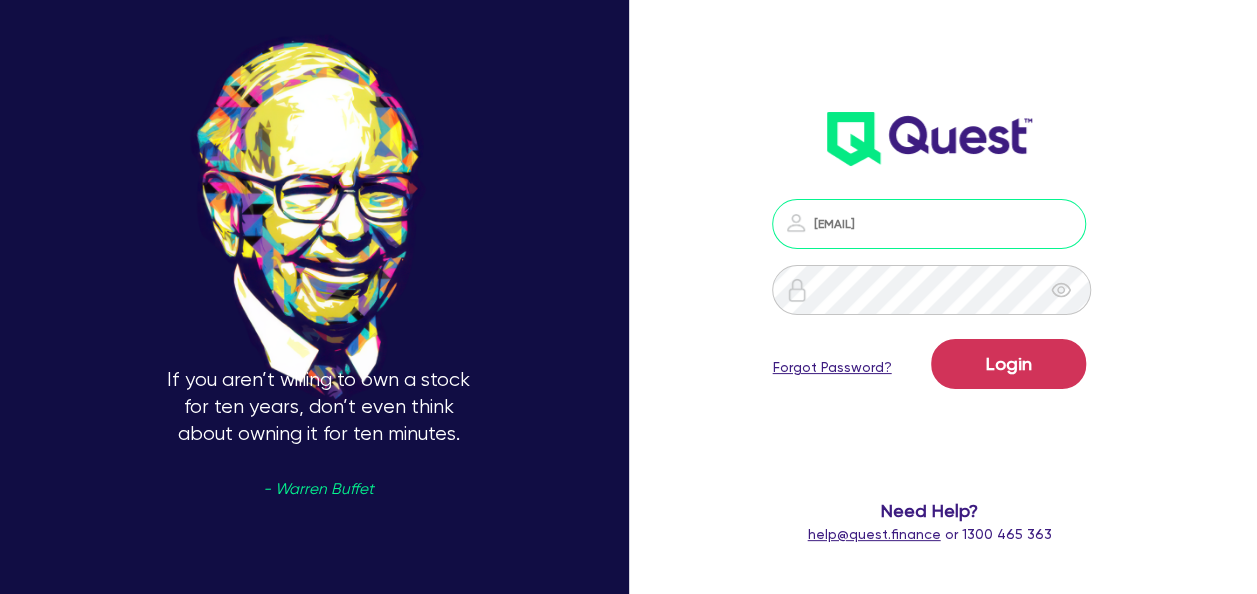 drag, startPoint x: 1004, startPoint y: 230, endPoint x: 788, endPoint y: 226, distance: 216.03703 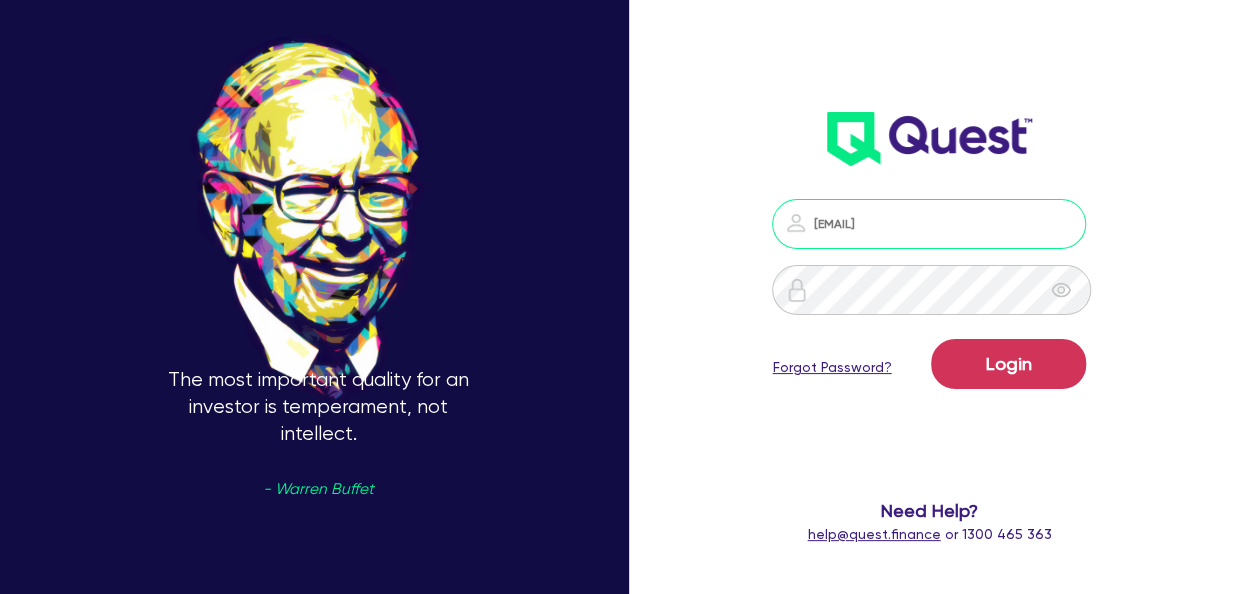 type on "[EMAIL]" 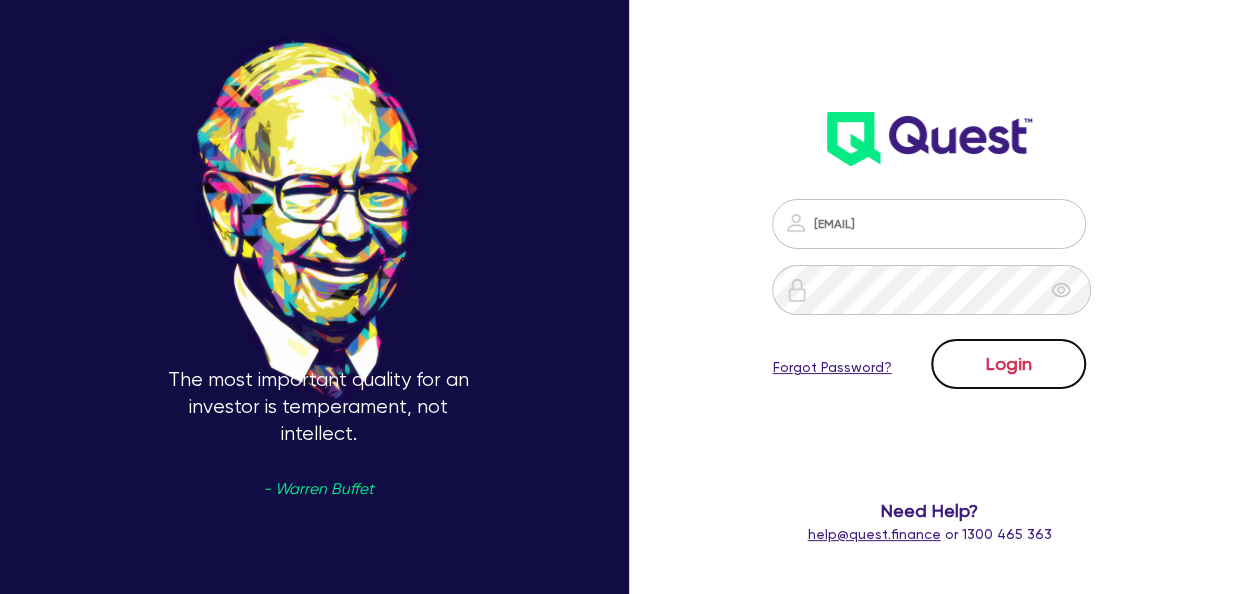 click on "Login" at bounding box center (1008, 364) 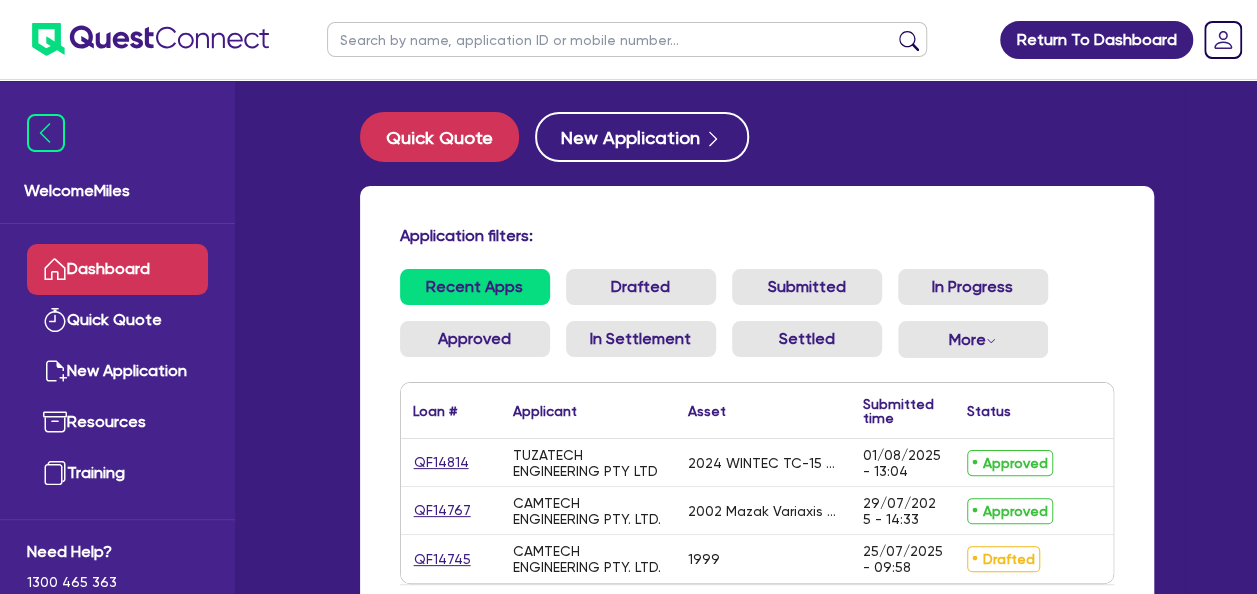 scroll, scrollTop: 100, scrollLeft: 0, axis: vertical 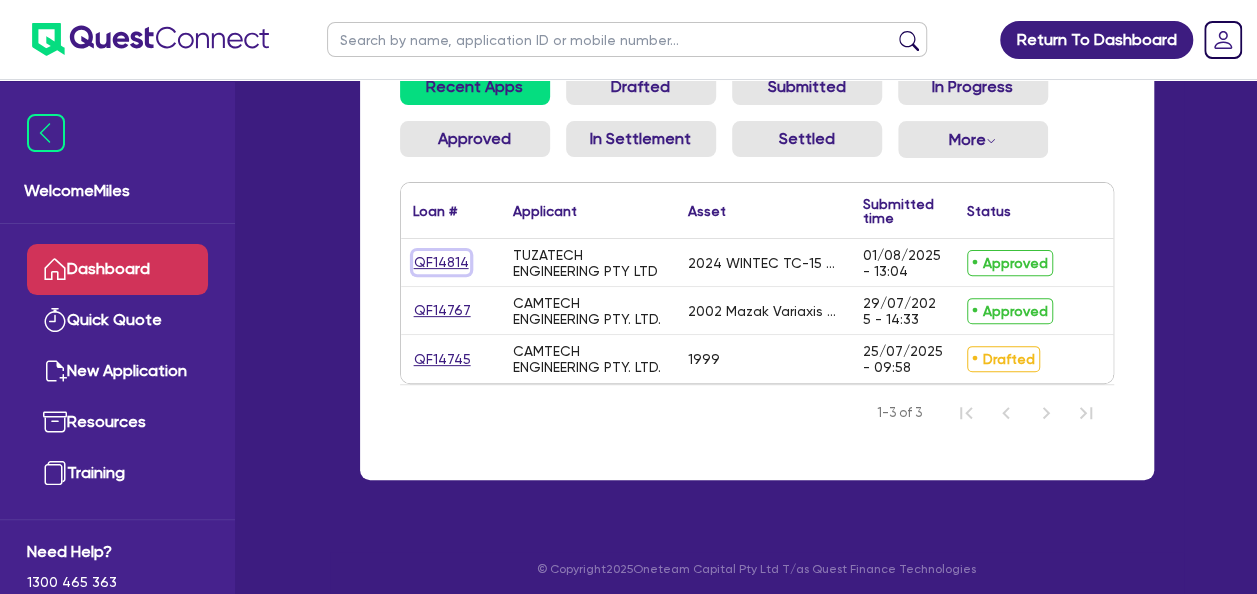 click on "QF14814" at bounding box center [441, 262] 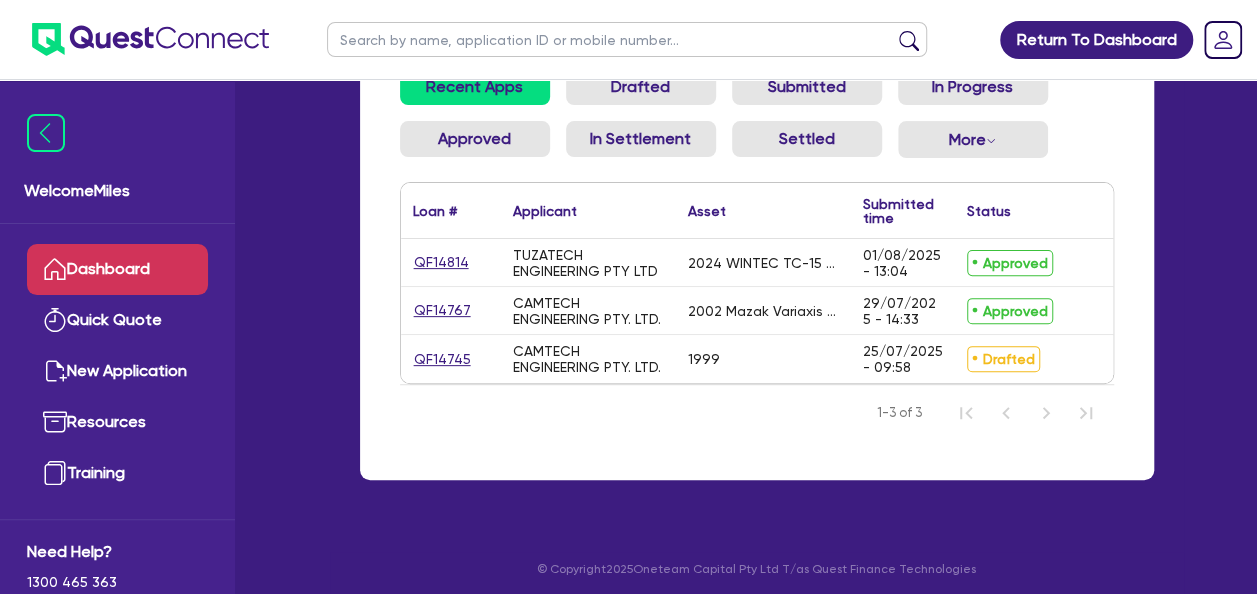 scroll, scrollTop: 0, scrollLeft: 0, axis: both 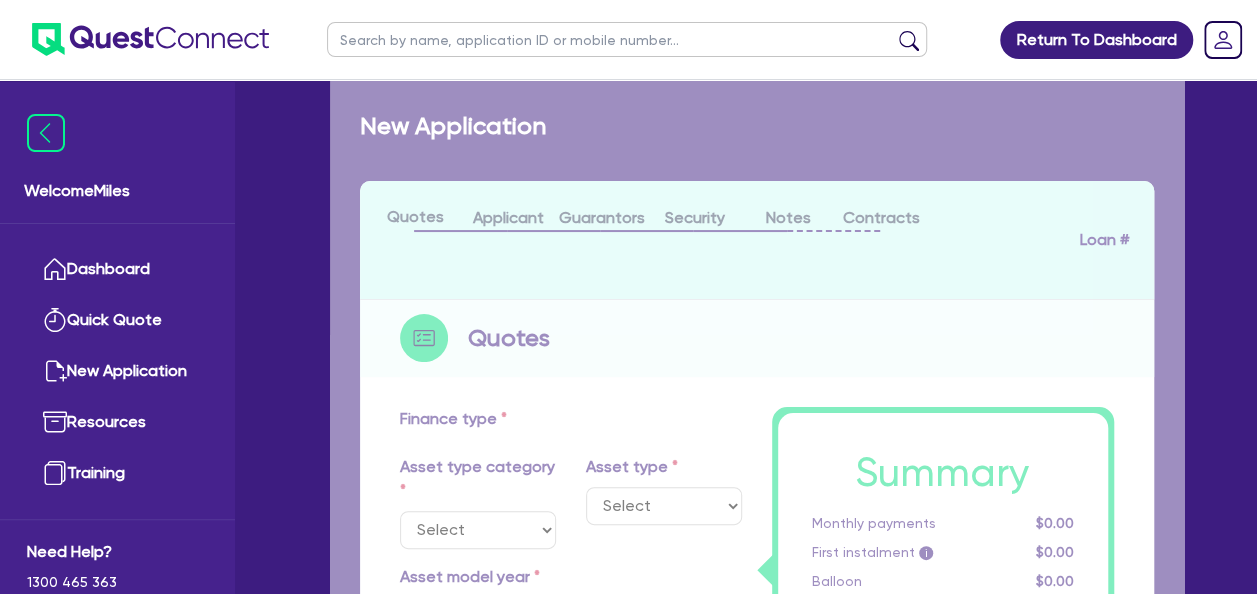 select on "SECONDARY_ASSETS" 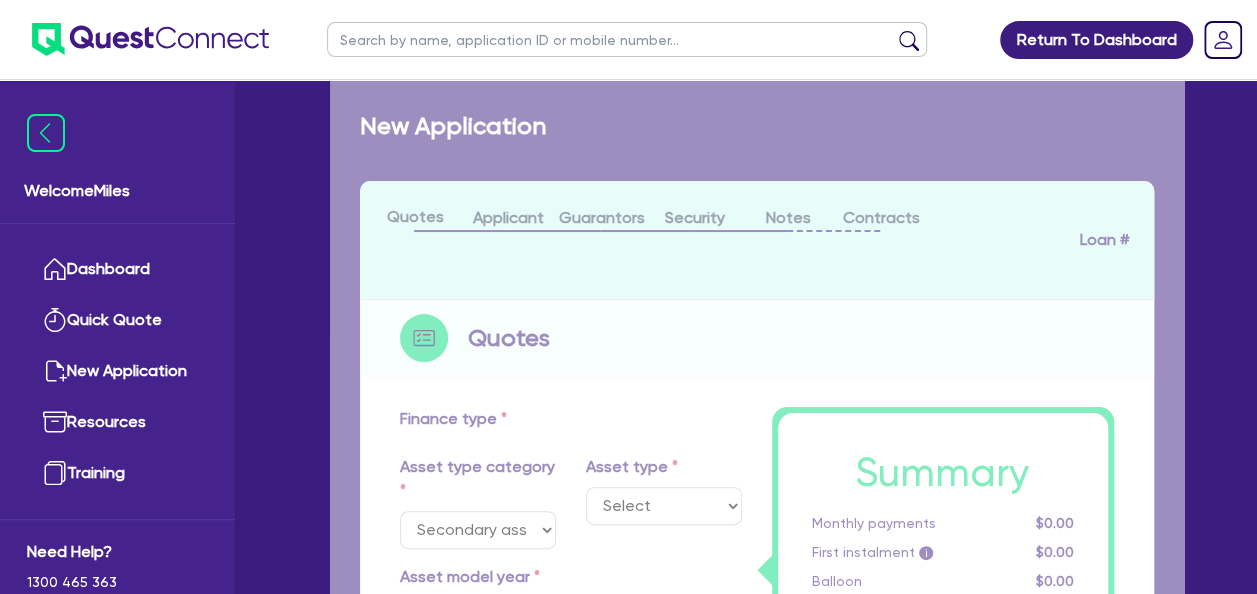 select on "CNC_AND_EDGE_BENDERS" 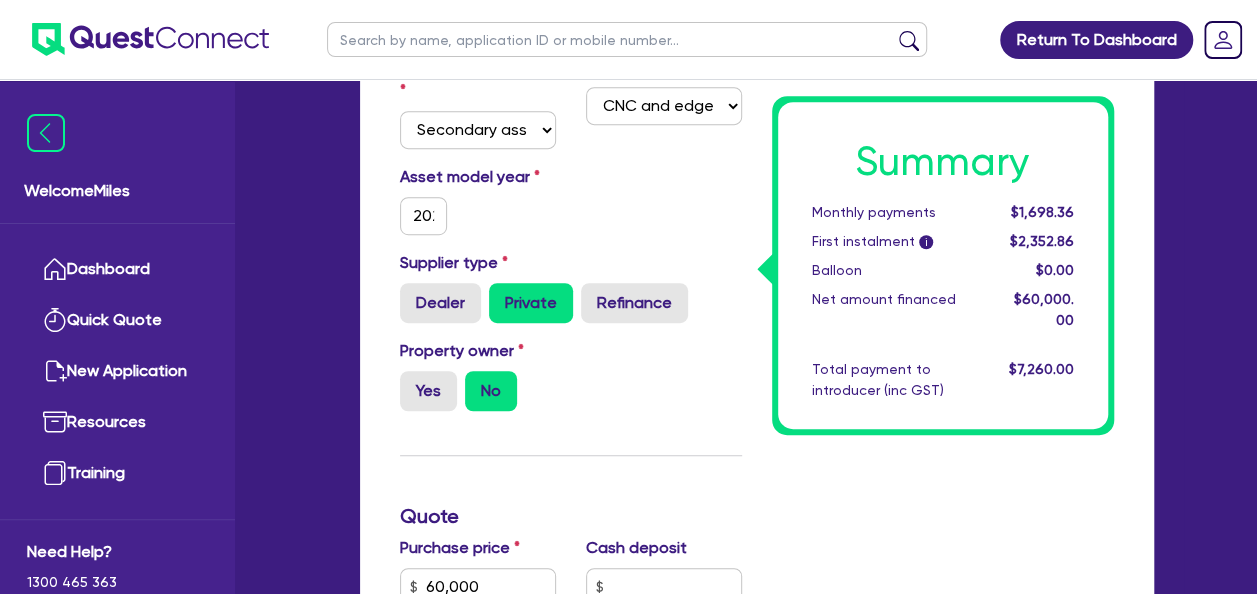 scroll, scrollTop: 0, scrollLeft: 0, axis: both 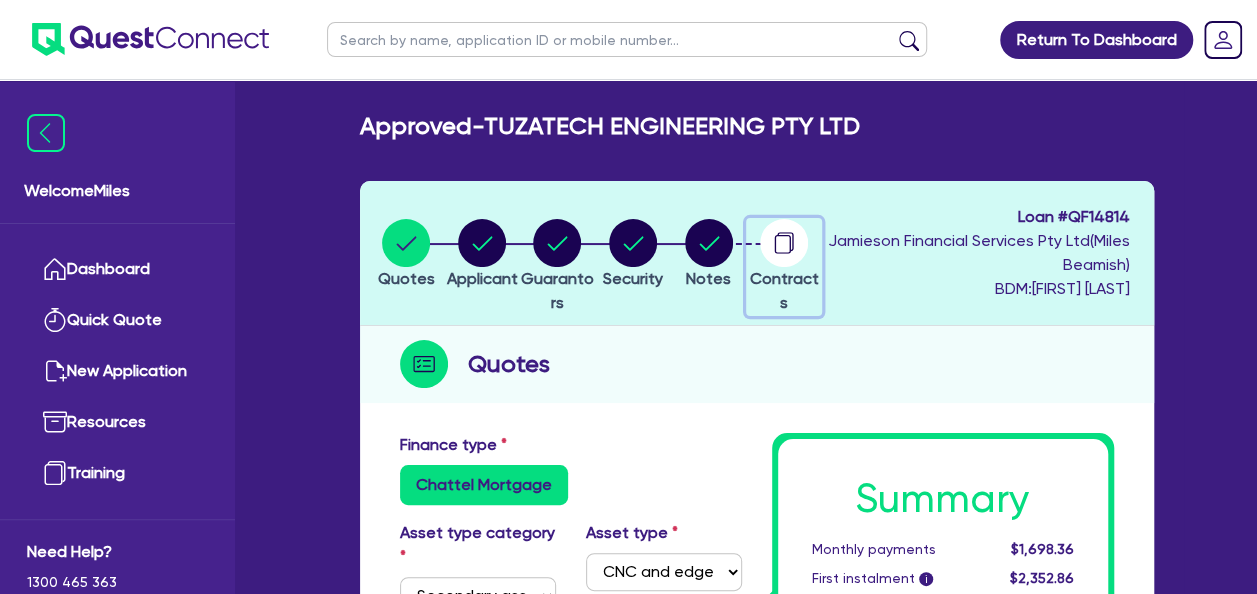 click 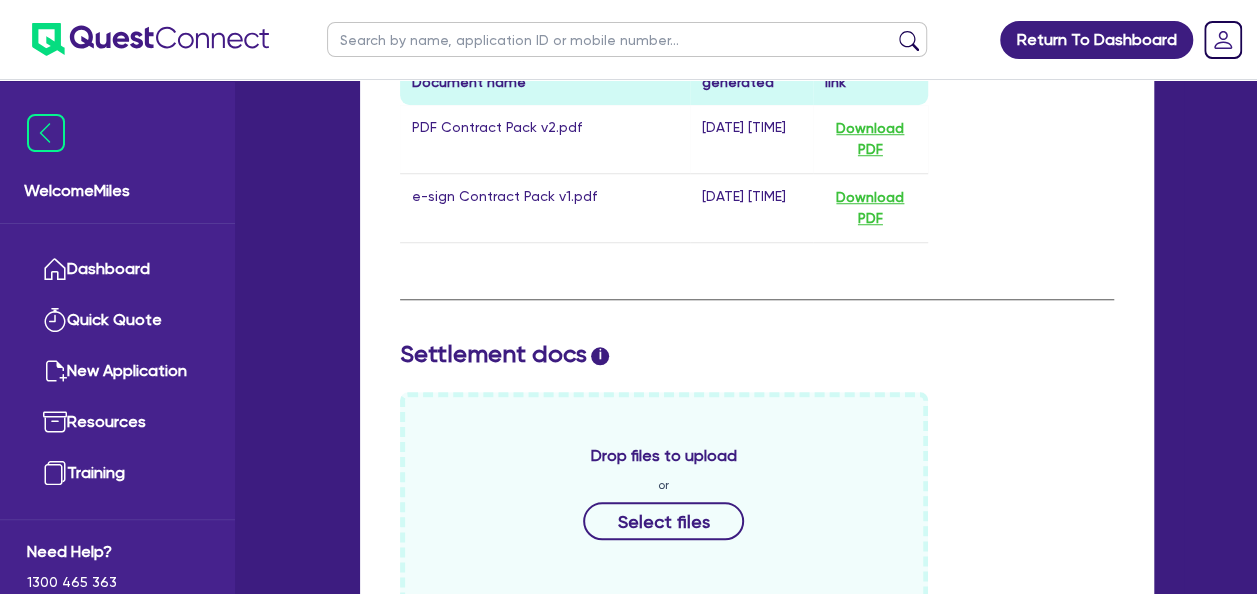 scroll, scrollTop: 800, scrollLeft: 0, axis: vertical 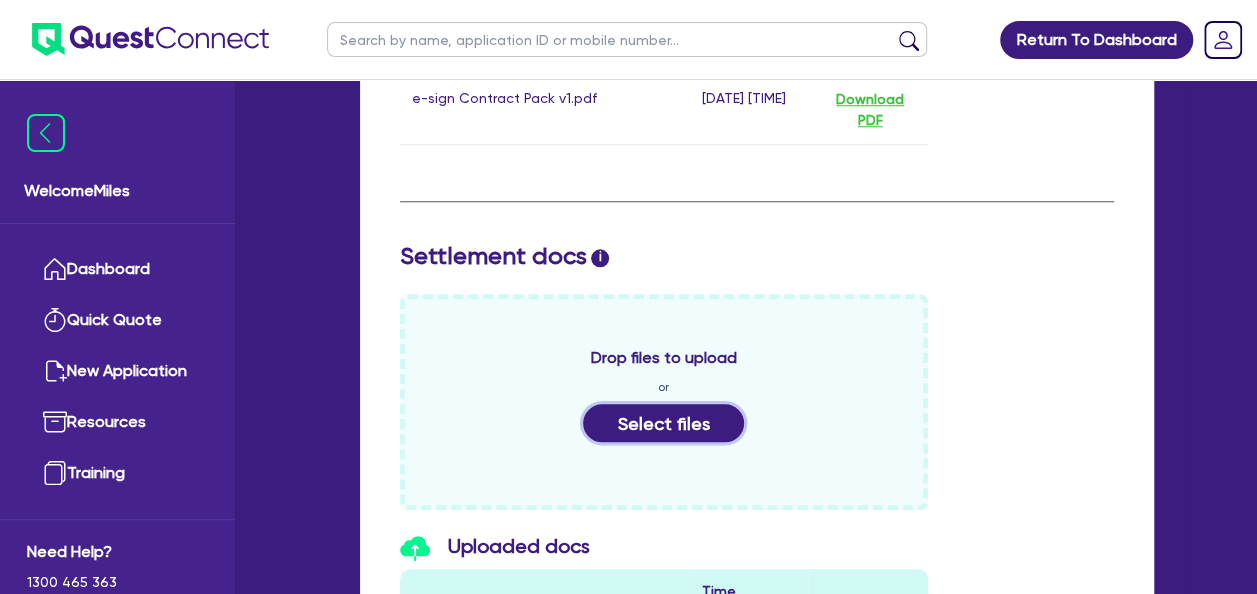 click on "Select files" at bounding box center (664, 423) 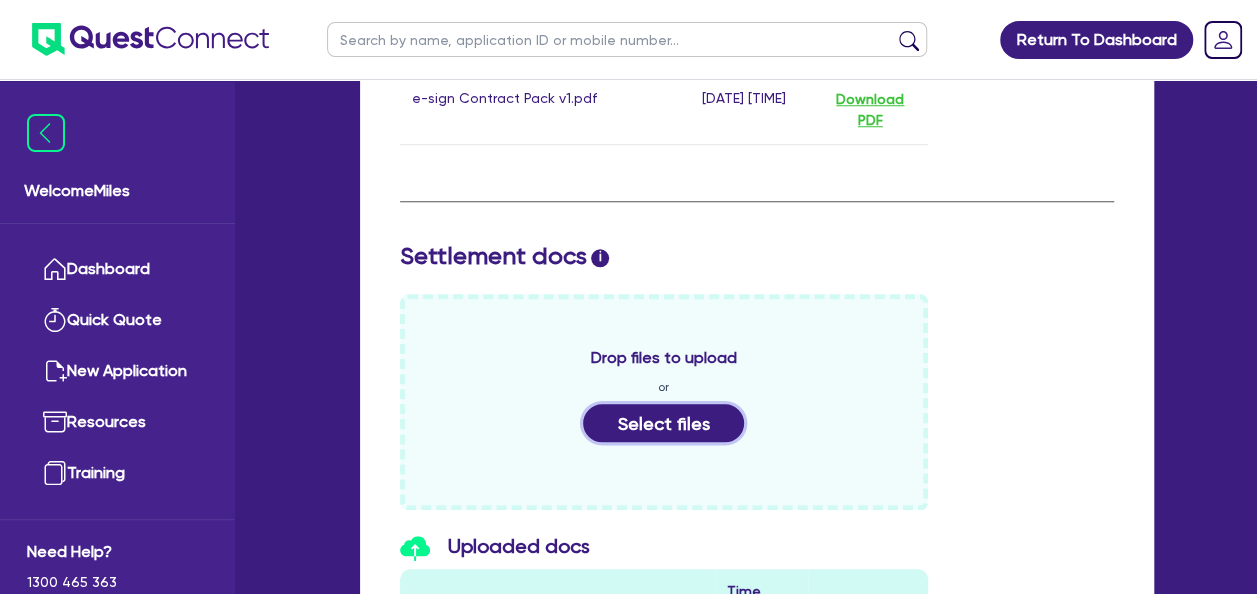 click on "Select files" at bounding box center [664, 423] 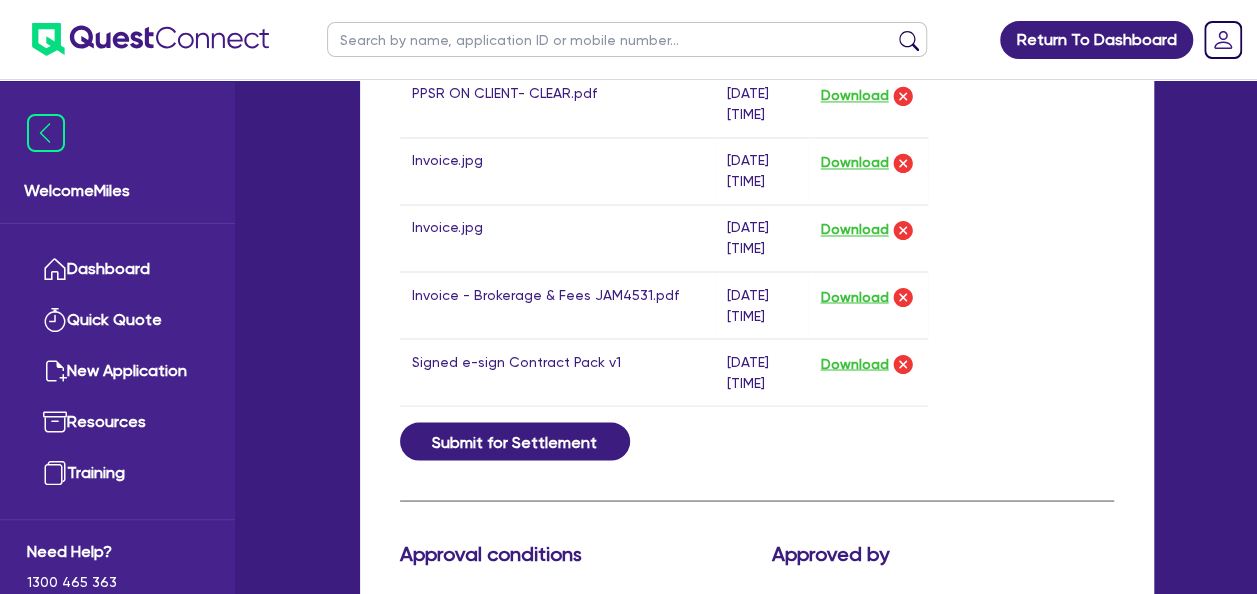 scroll, scrollTop: 1600, scrollLeft: 0, axis: vertical 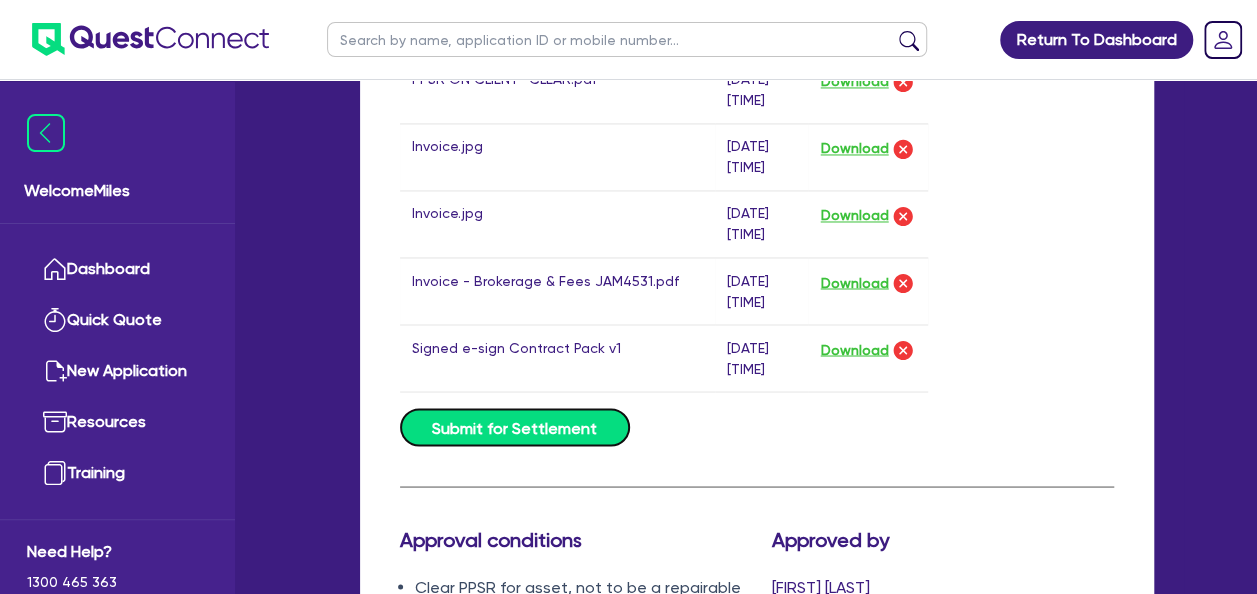 click on "Submit for Settlement" at bounding box center [515, 427] 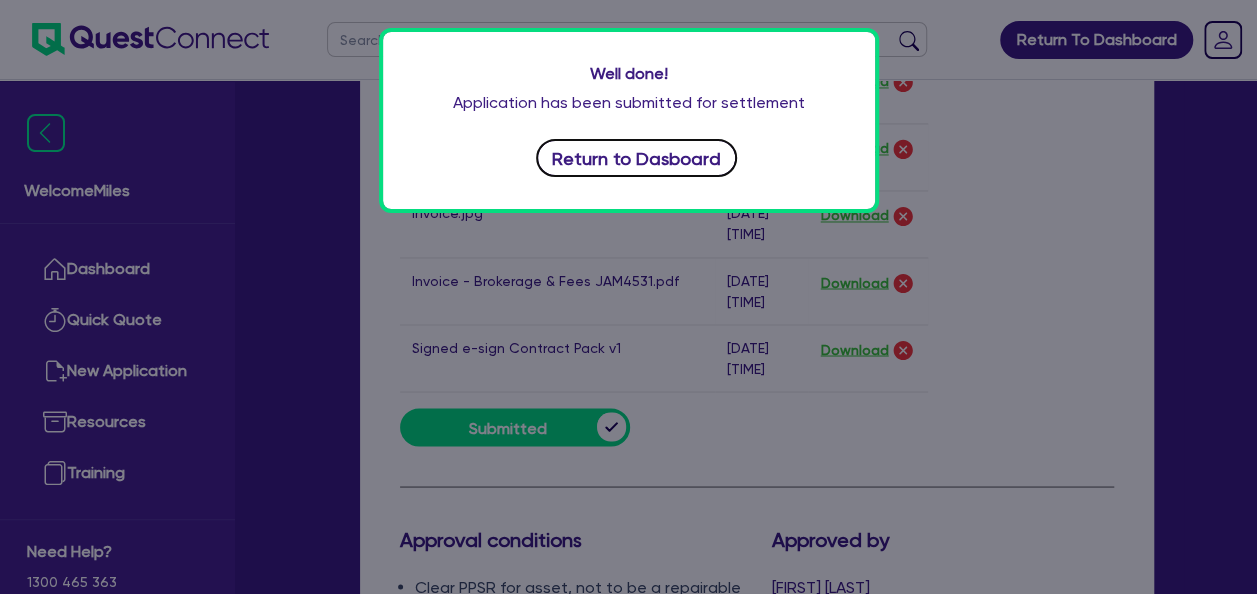 click on "Return to Dasboard" at bounding box center (637, 158) 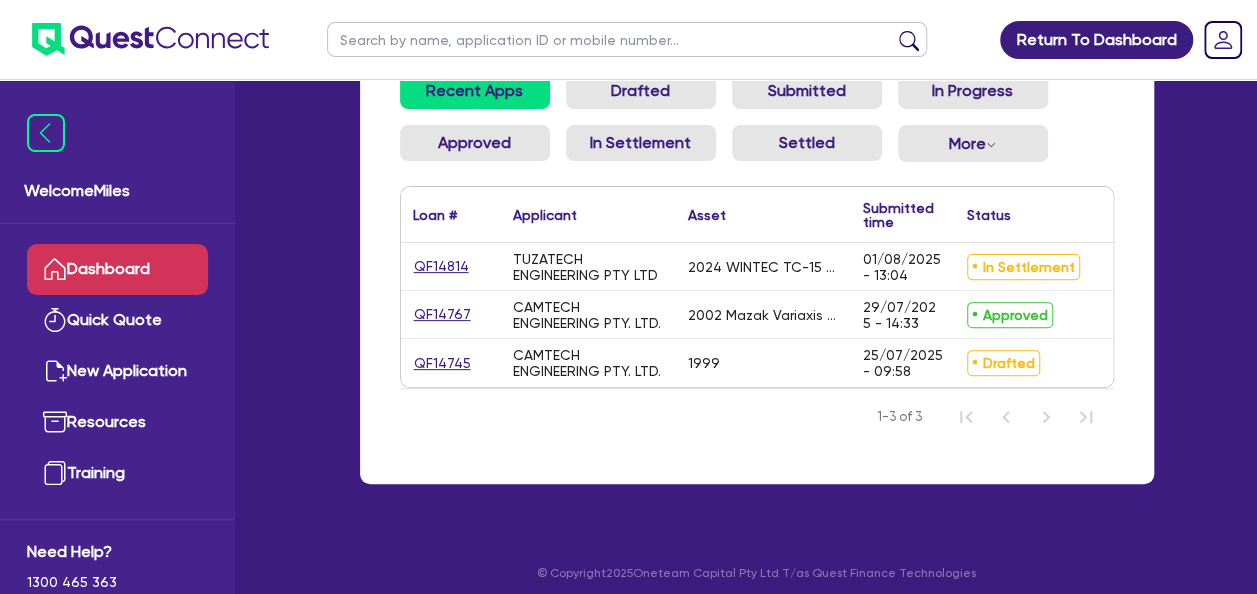 scroll, scrollTop: 200, scrollLeft: 0, axis: vertical 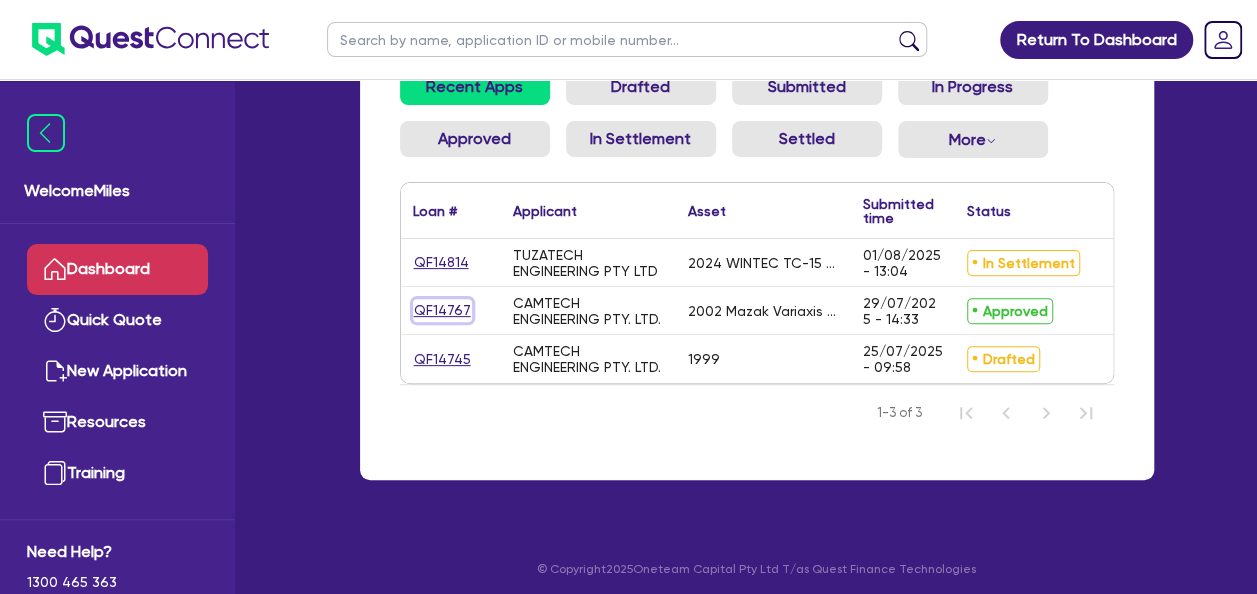 click on "QF14767" at bounding box center (442, 310) 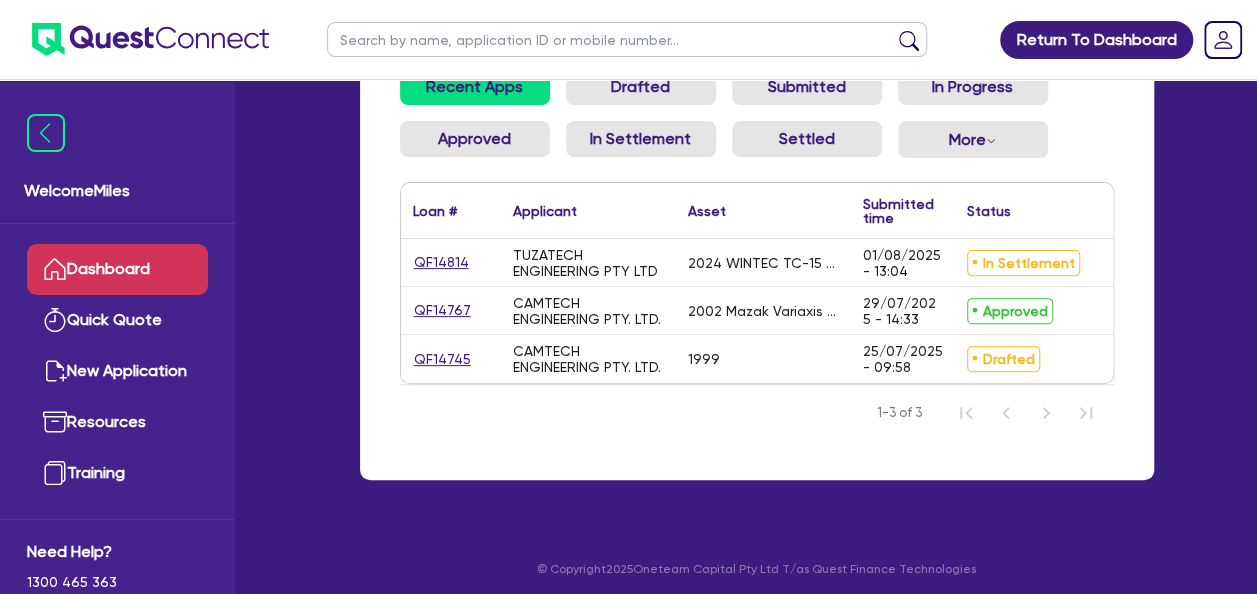 scroll, scrollTop: 0, scrollLeft: 0, axis: both 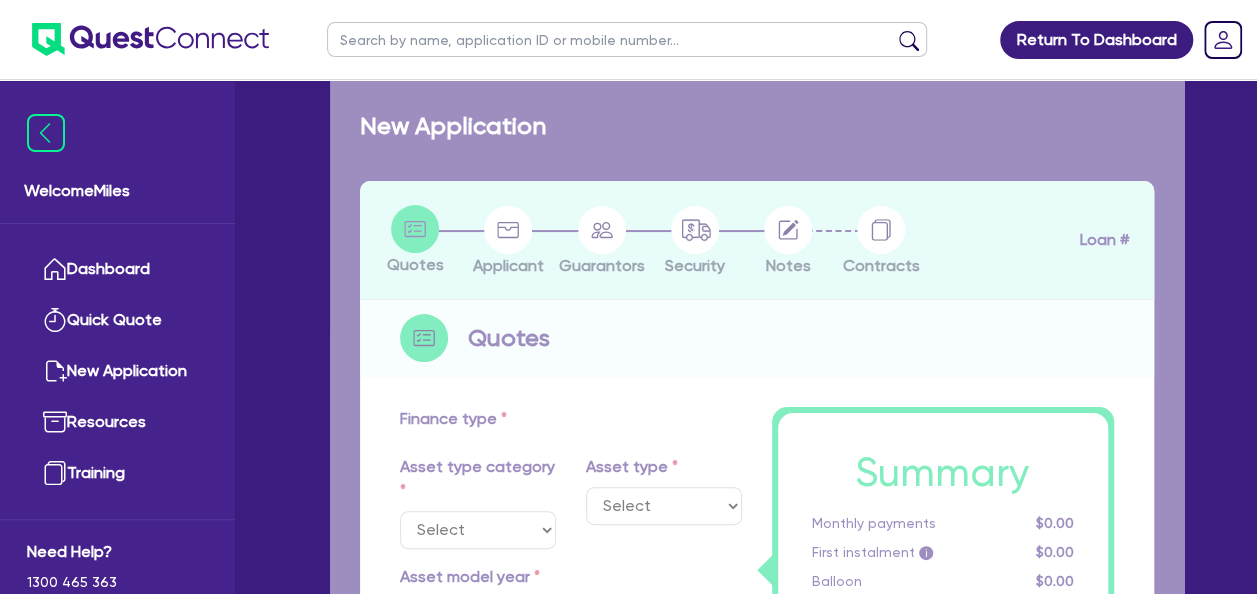 select on "SECONDARY_ASSETS" 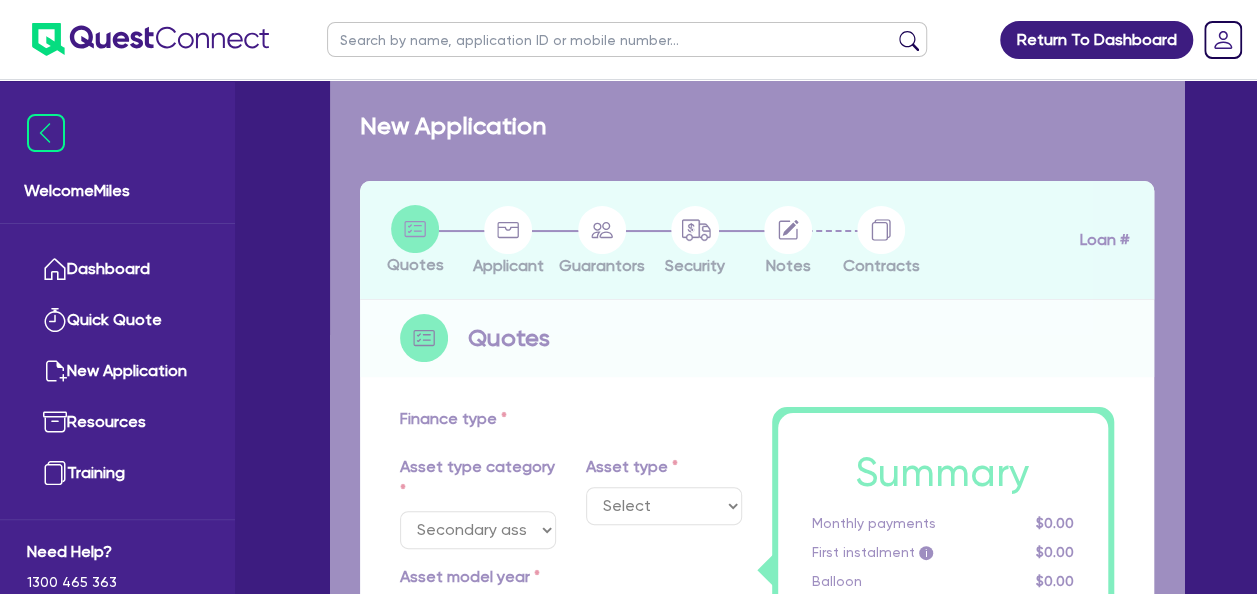 select on "CNC_AND_EDGE_BENDERS" 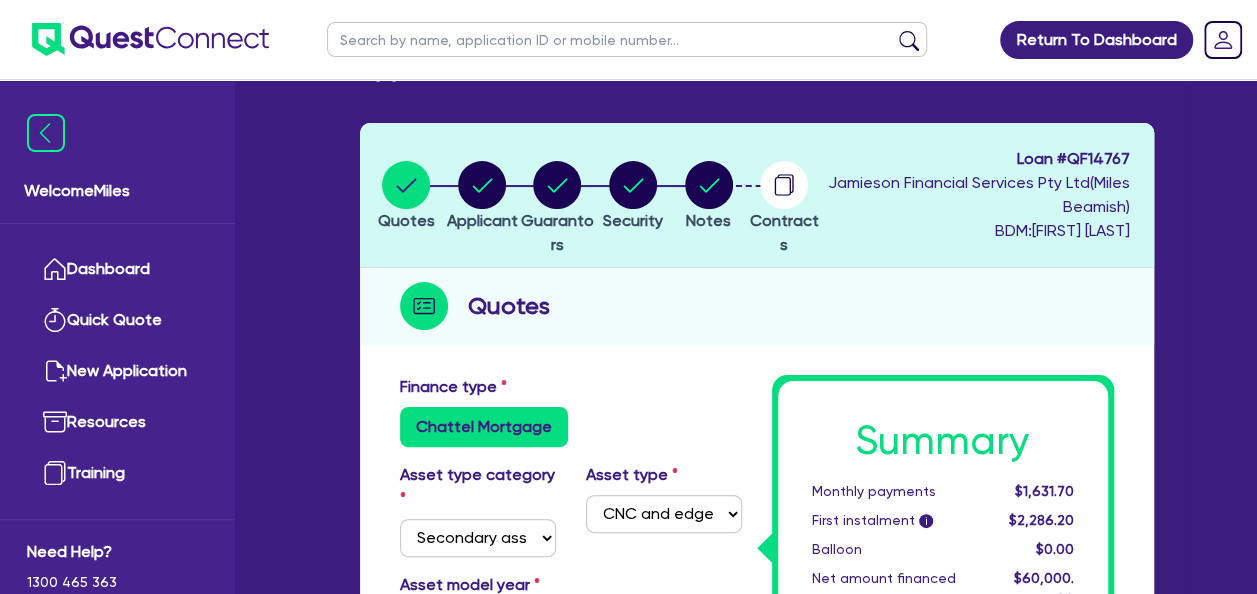 scroll, scrollTop: 0, scrollLeft: 0, axis: both 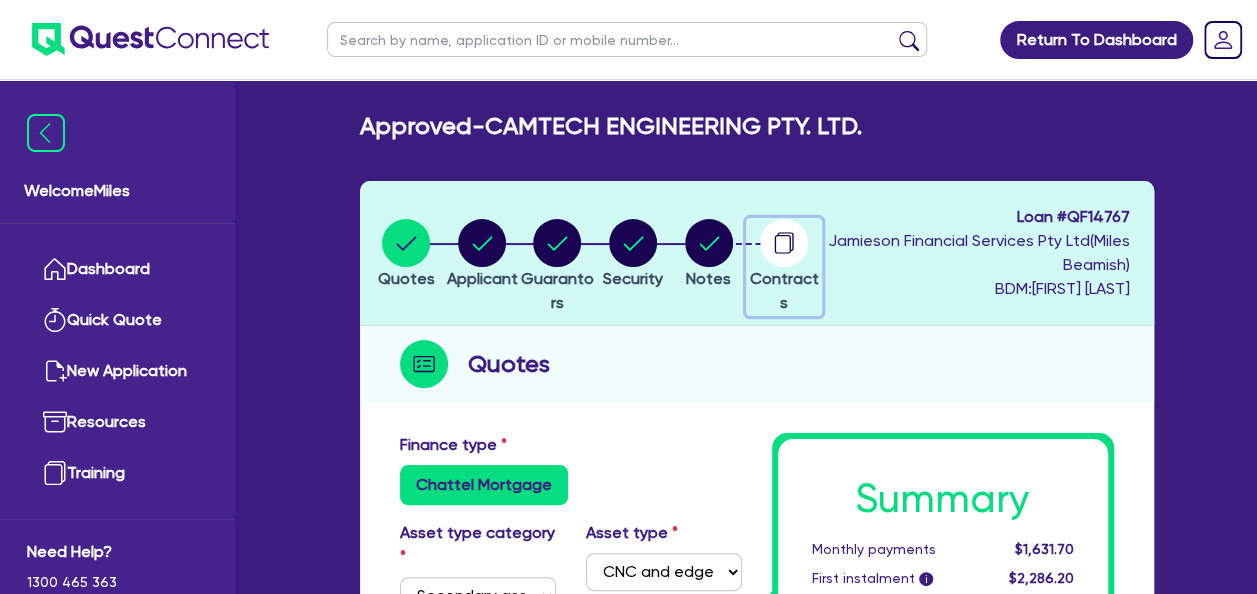 click 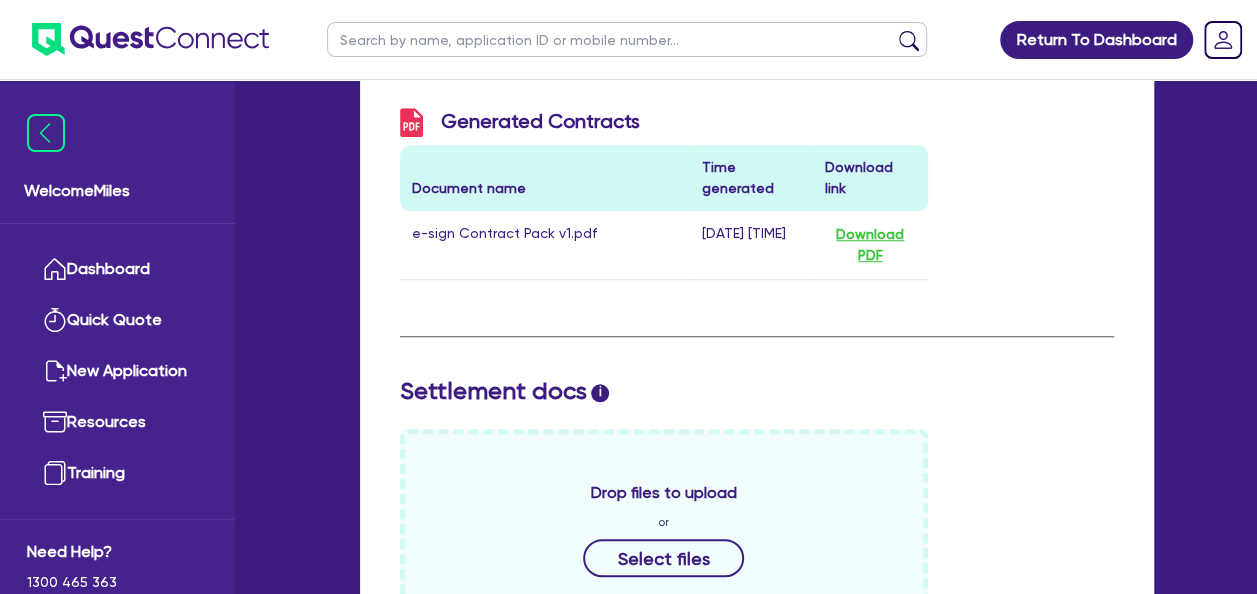scroll, scrollTop: 800, scrollLeft: 0, axis: vertical 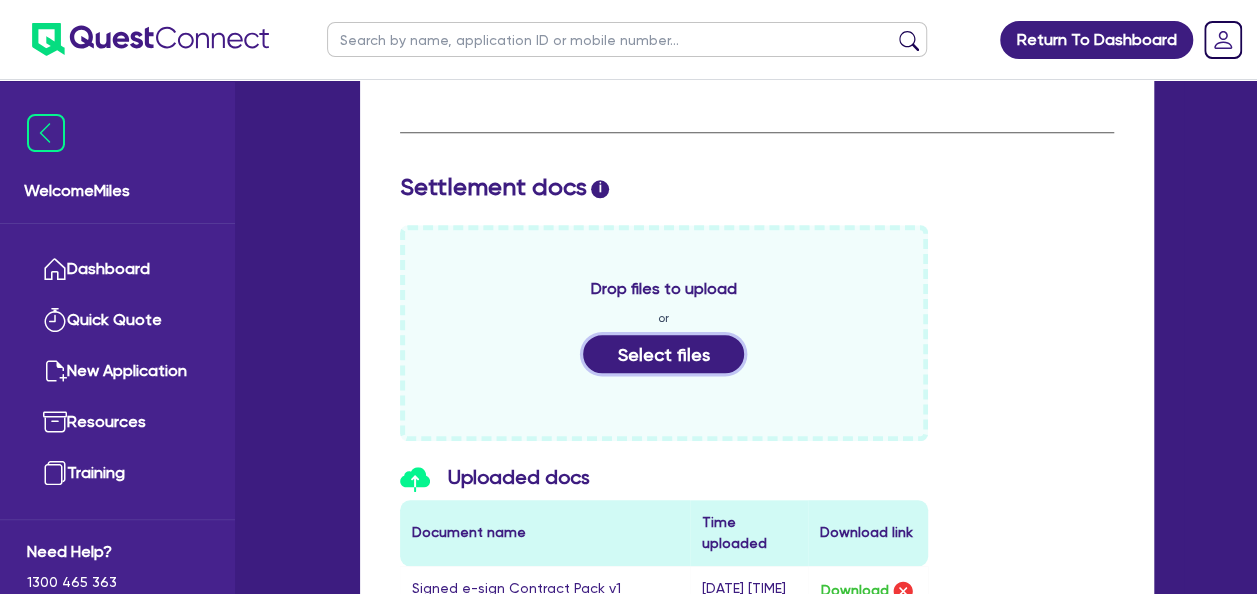 click on "Select files" at bounding box center (664, 354) 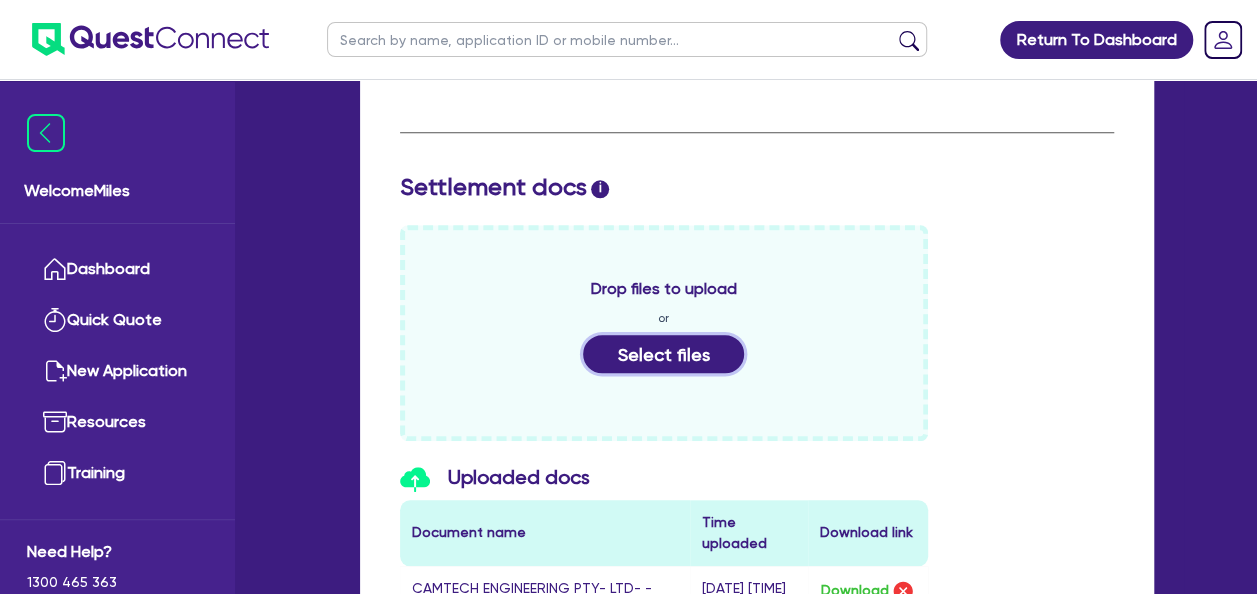 click on "Select files" at bounding box center (664, 354) 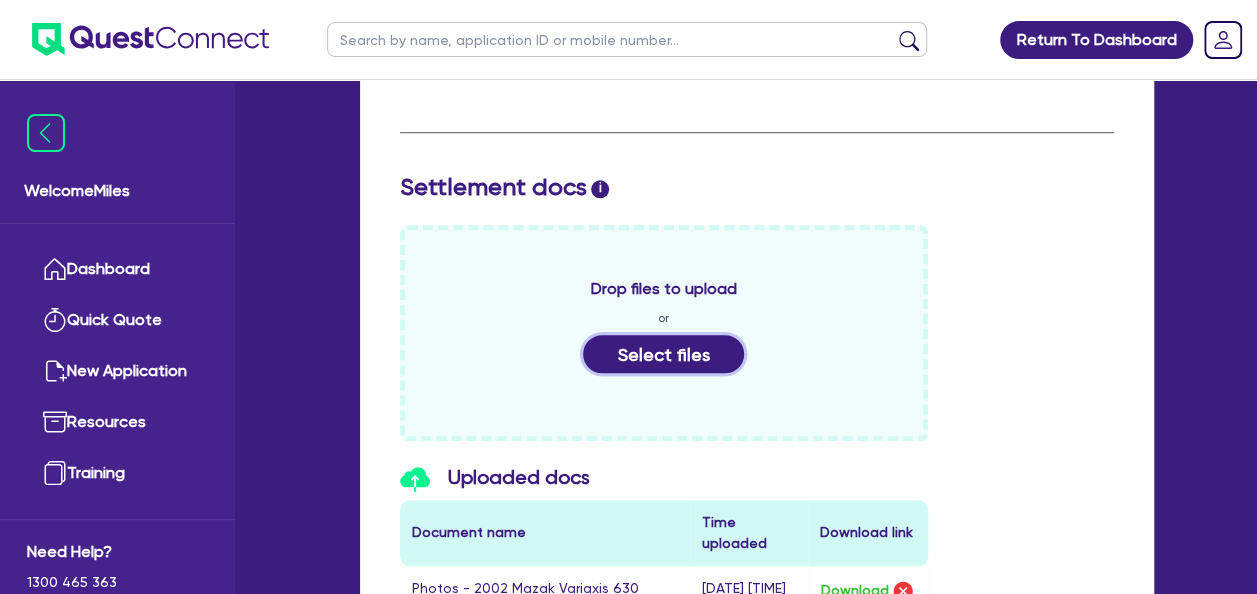 click on "Select files" at bounding box center (664, 354) 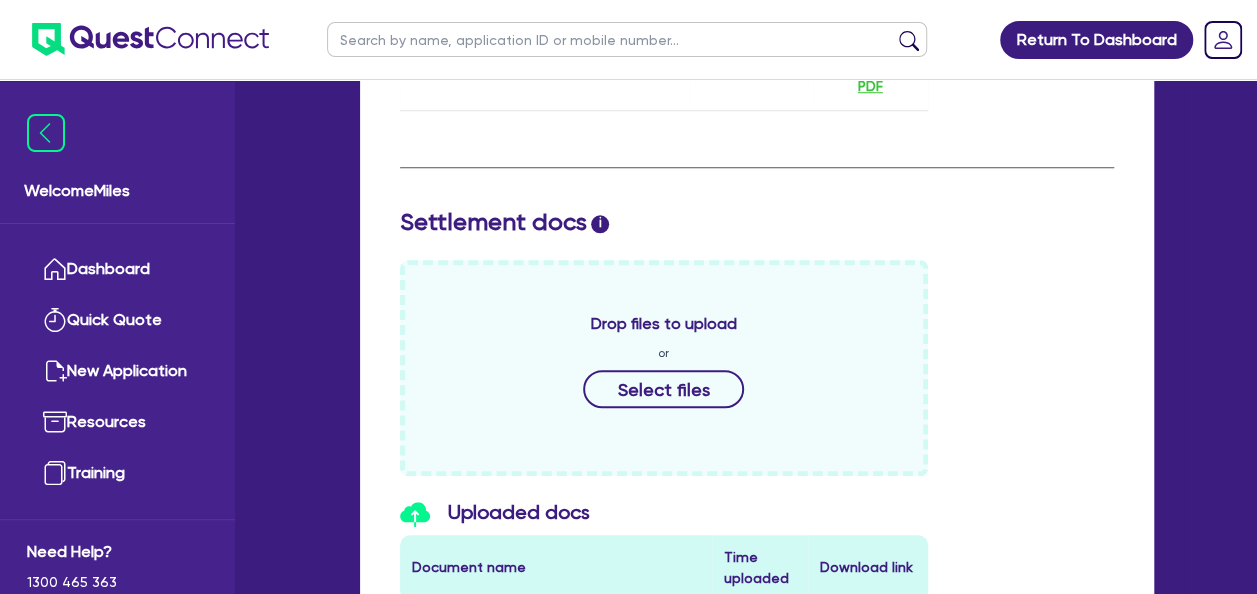 scroll, scrollTop: 700, scrollLeft: 0, axis: vertical 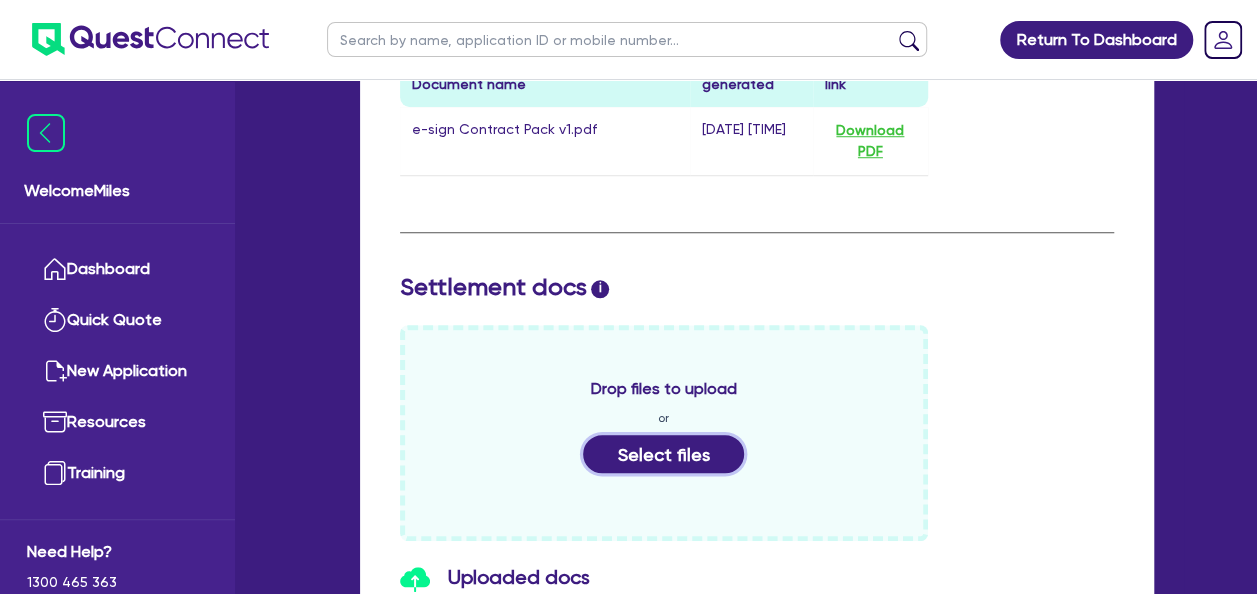 click on "Select files" at bounding box center (664, 454) 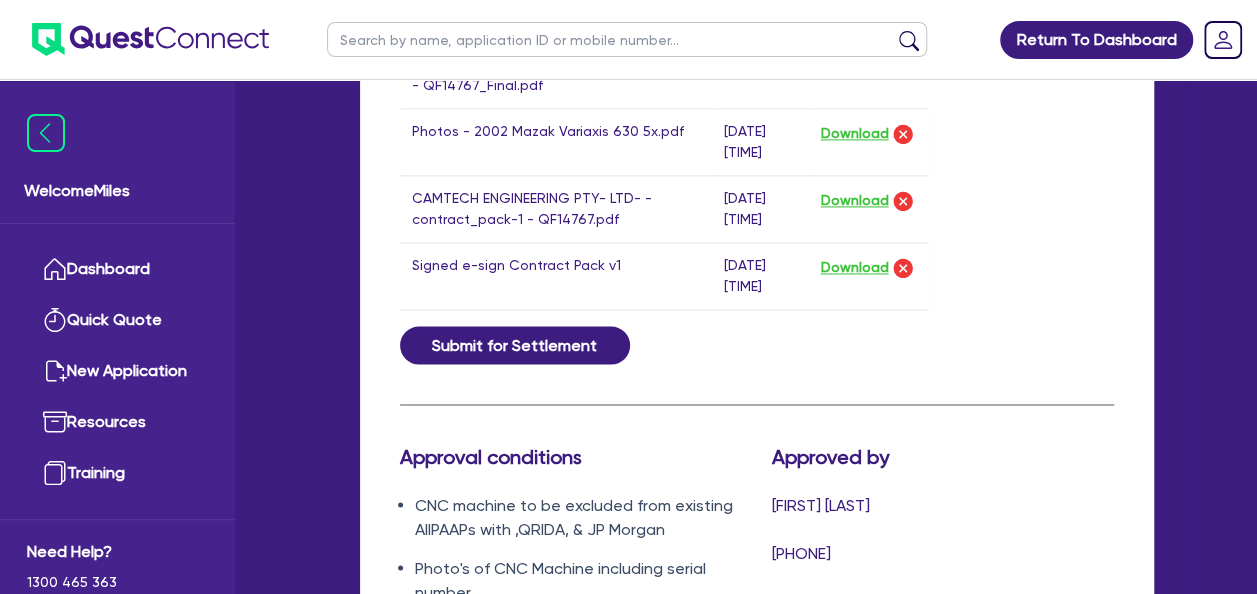 scroll, scrollTop: 1500, scrollLeft: 0, axis: vertical 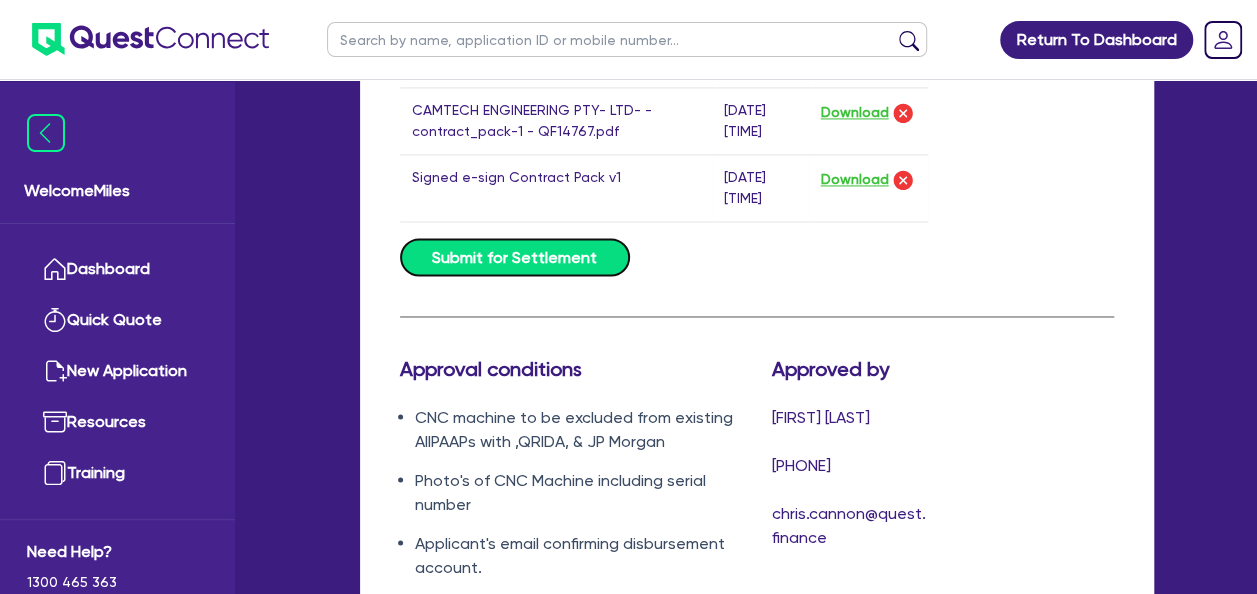 click on "Submit for Settlement" at bounding box center [515, 257] 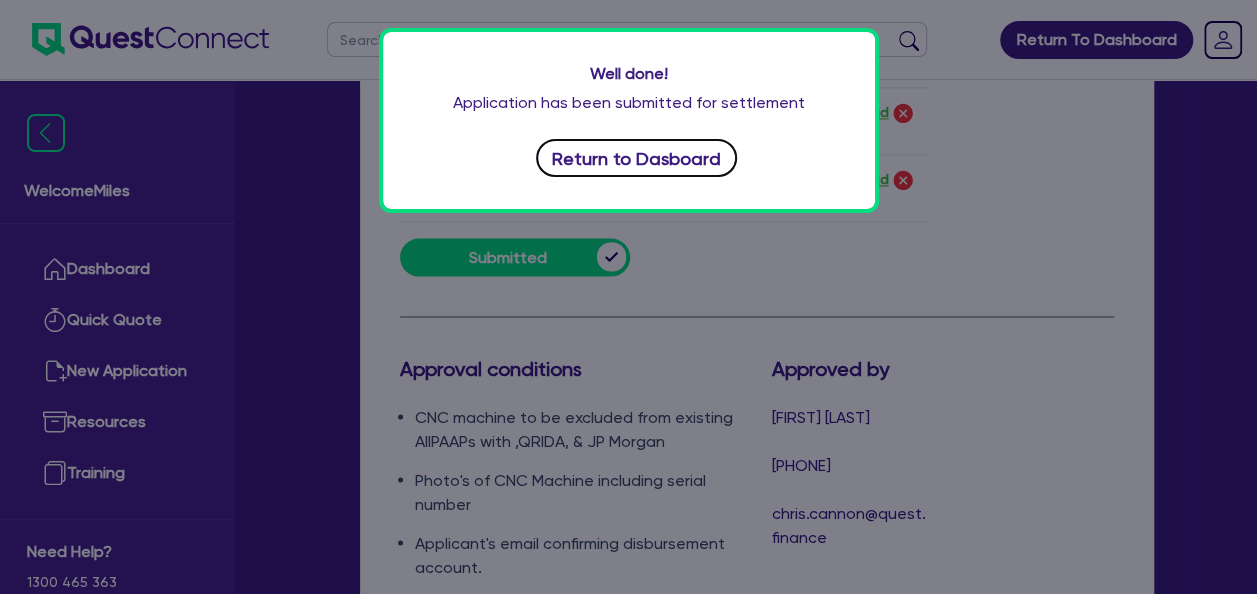 click on "Return to Dasboard" at bounding box center [637, 158] 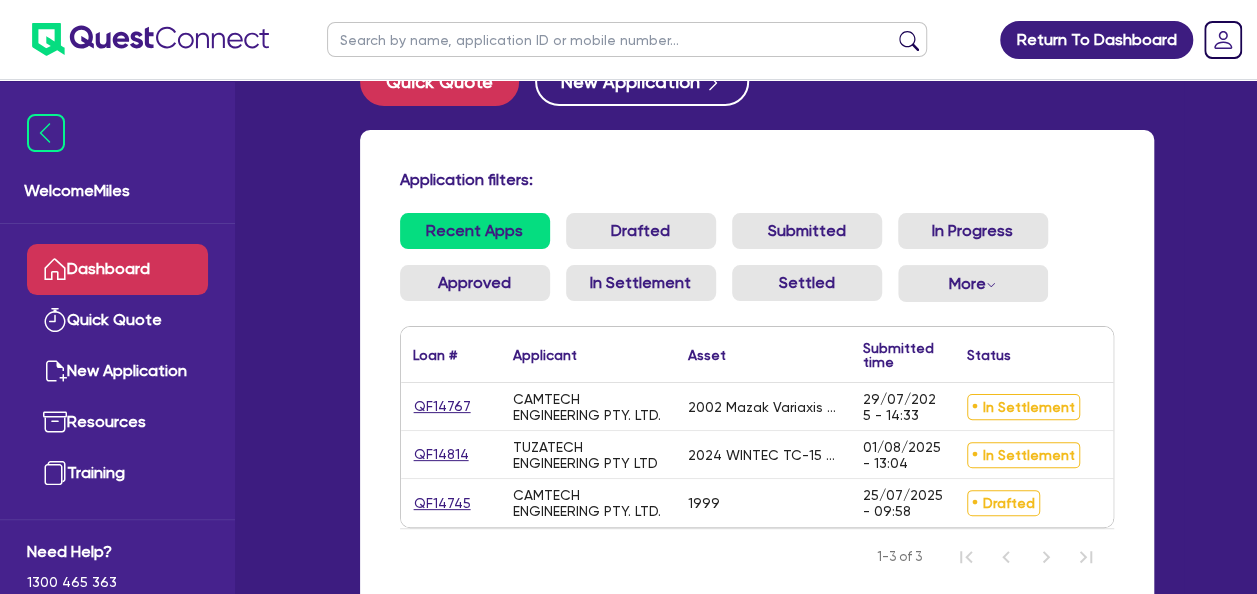 scroll, scrollTop: 100, scrollLeft: 0, axis: vertical 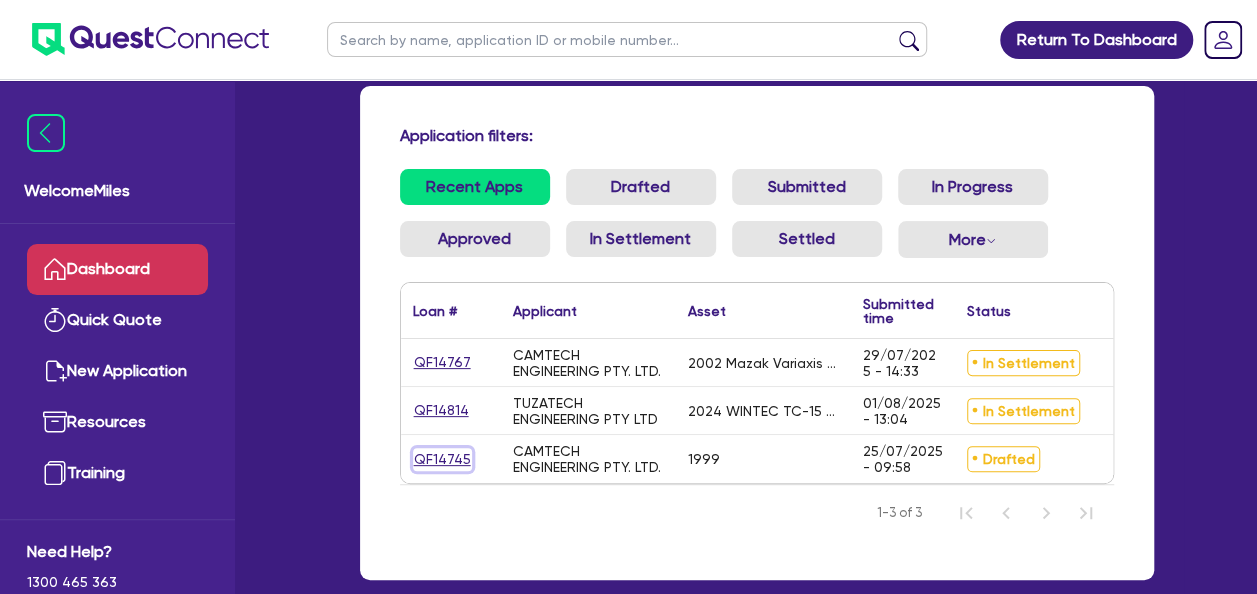 click on "QF14745" at bounding box center [442, 459] 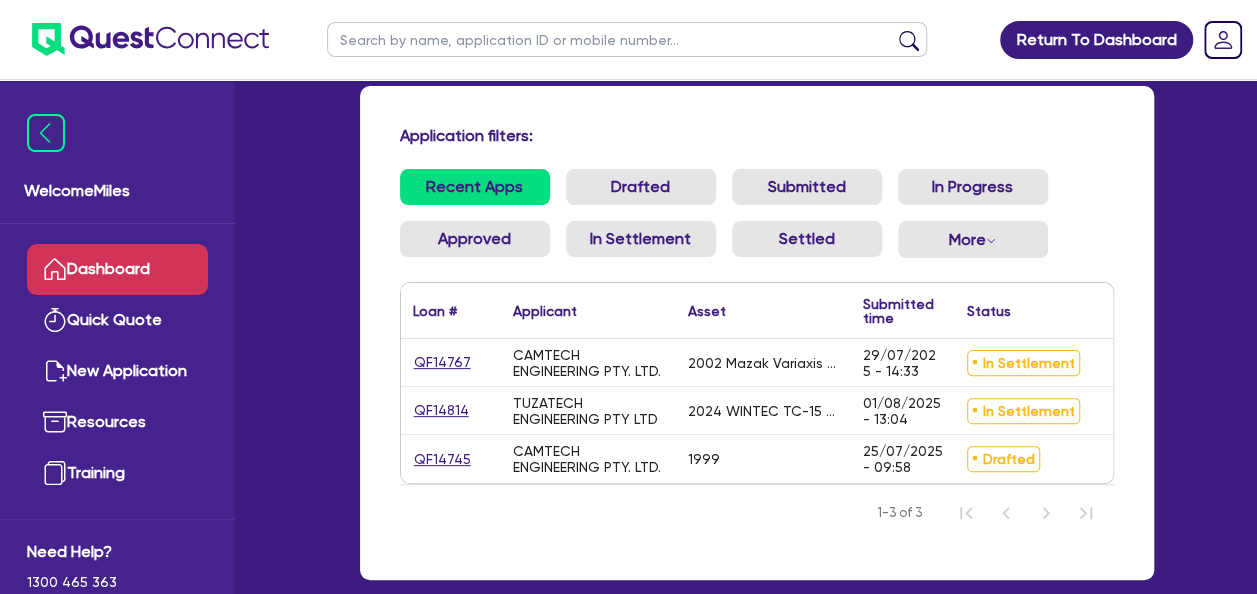 scroll, scrollTop: 0, scrollLeft: 0, axis: both 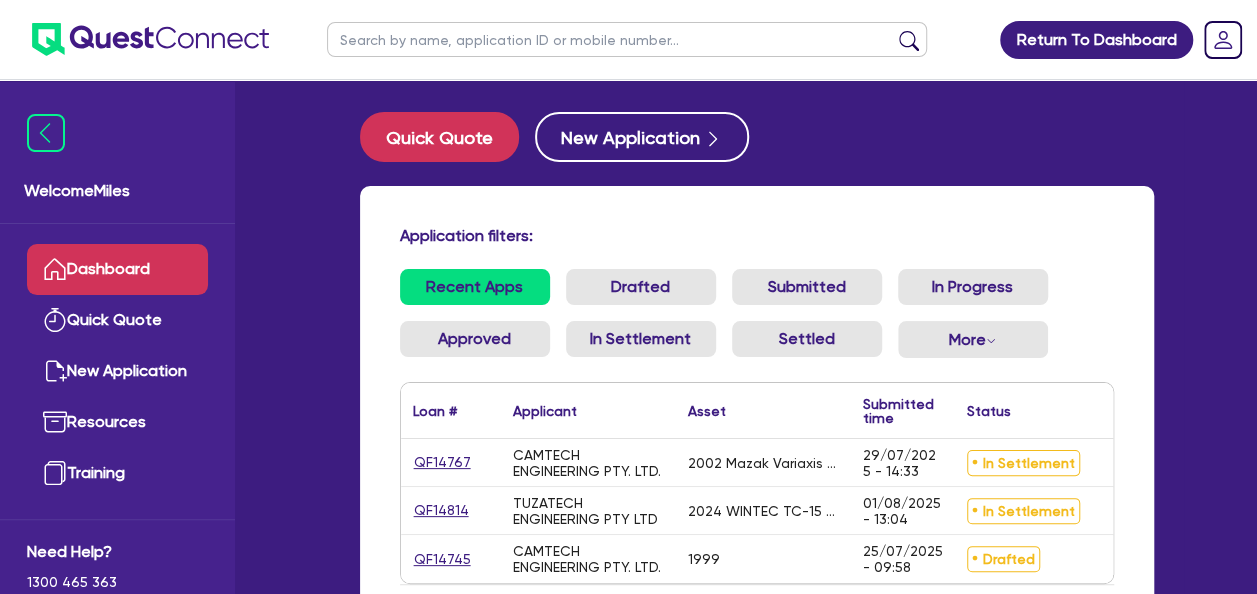 select on "SECONDARY_ASSETS" 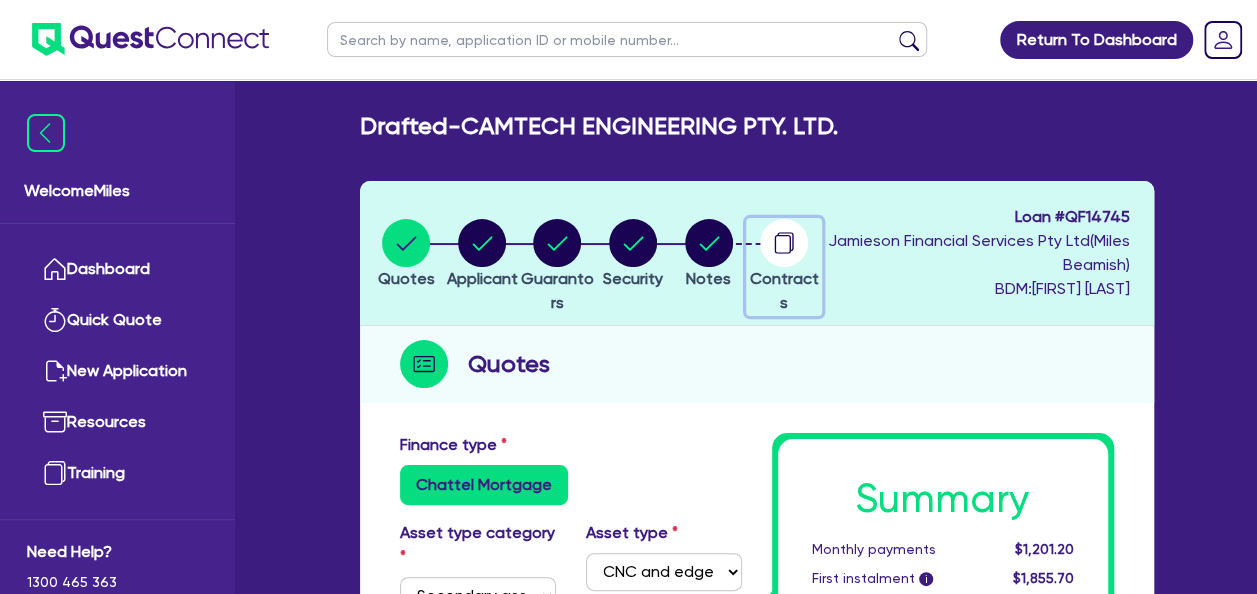 click 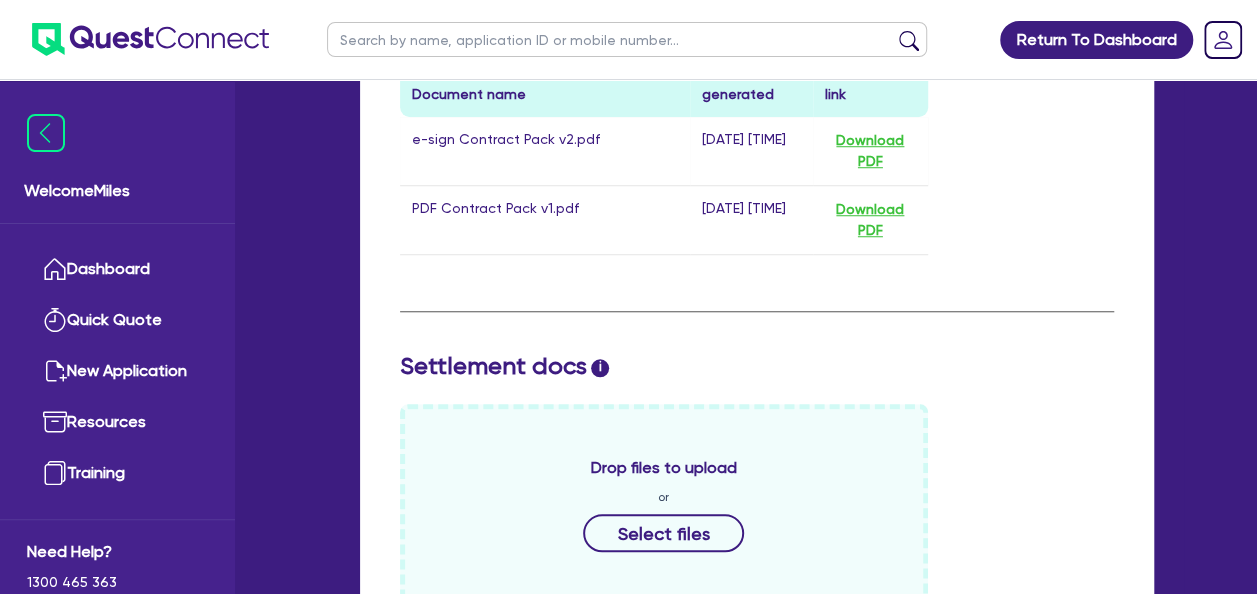 scroll, scrollTop: 800, scrollLeft: 0, axis: vertical 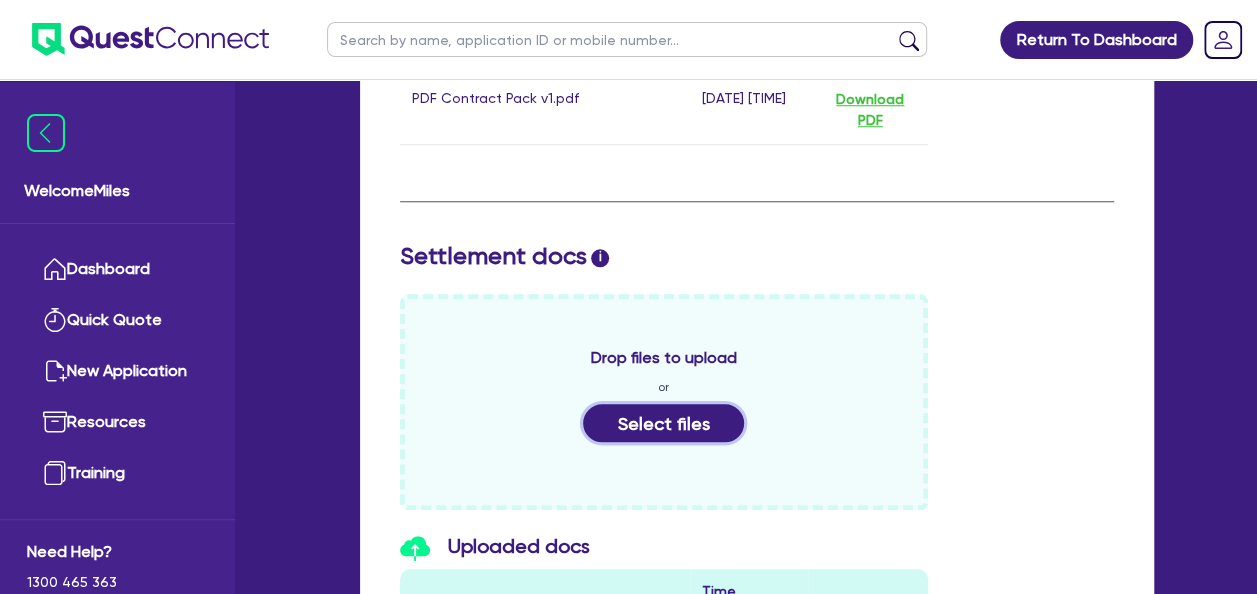 click on "Select files" at bounding box center [664, 423] 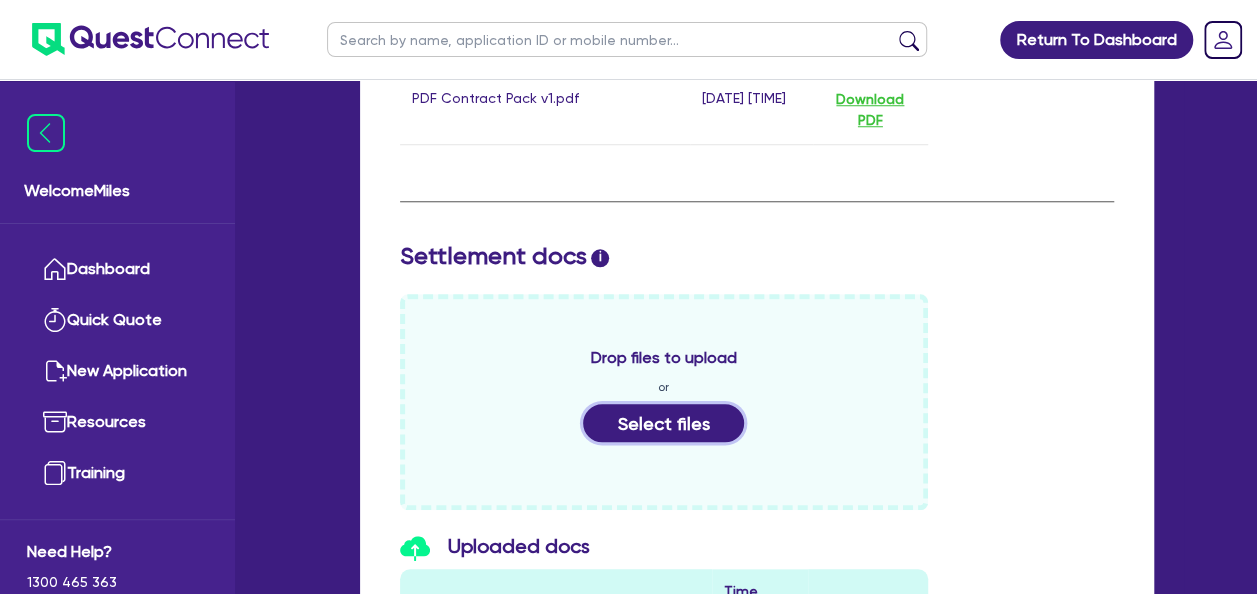 click on "Select files" at bounding box center [664, 423] 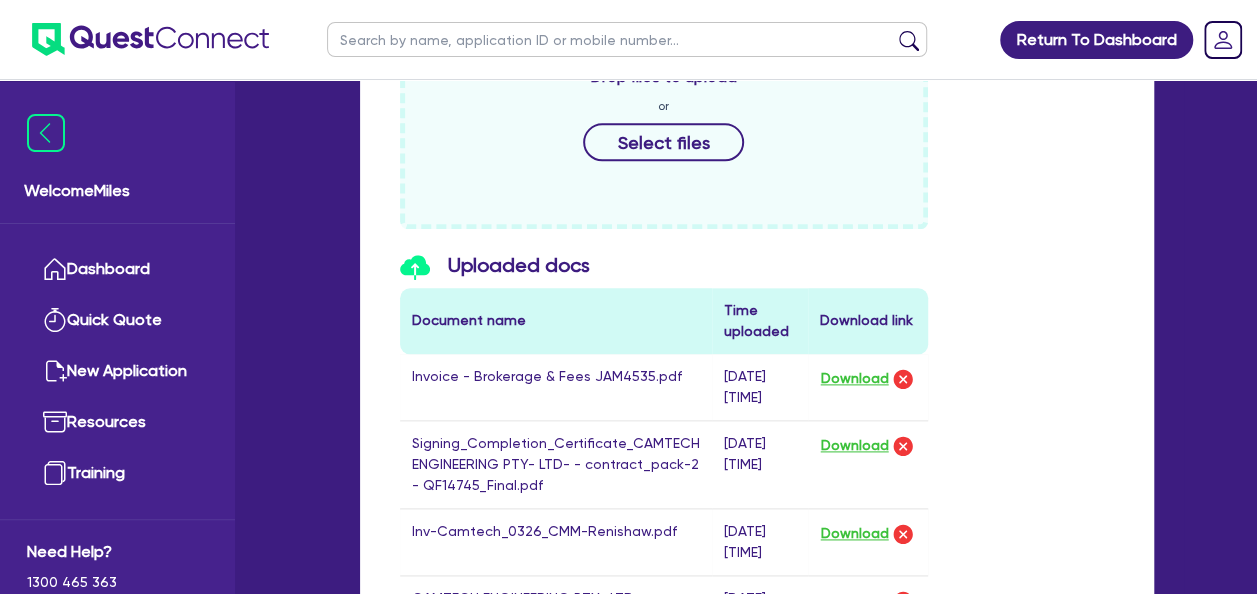 scroll, scrollTop: 1474, scrollLeft: 0, axis: vertical 